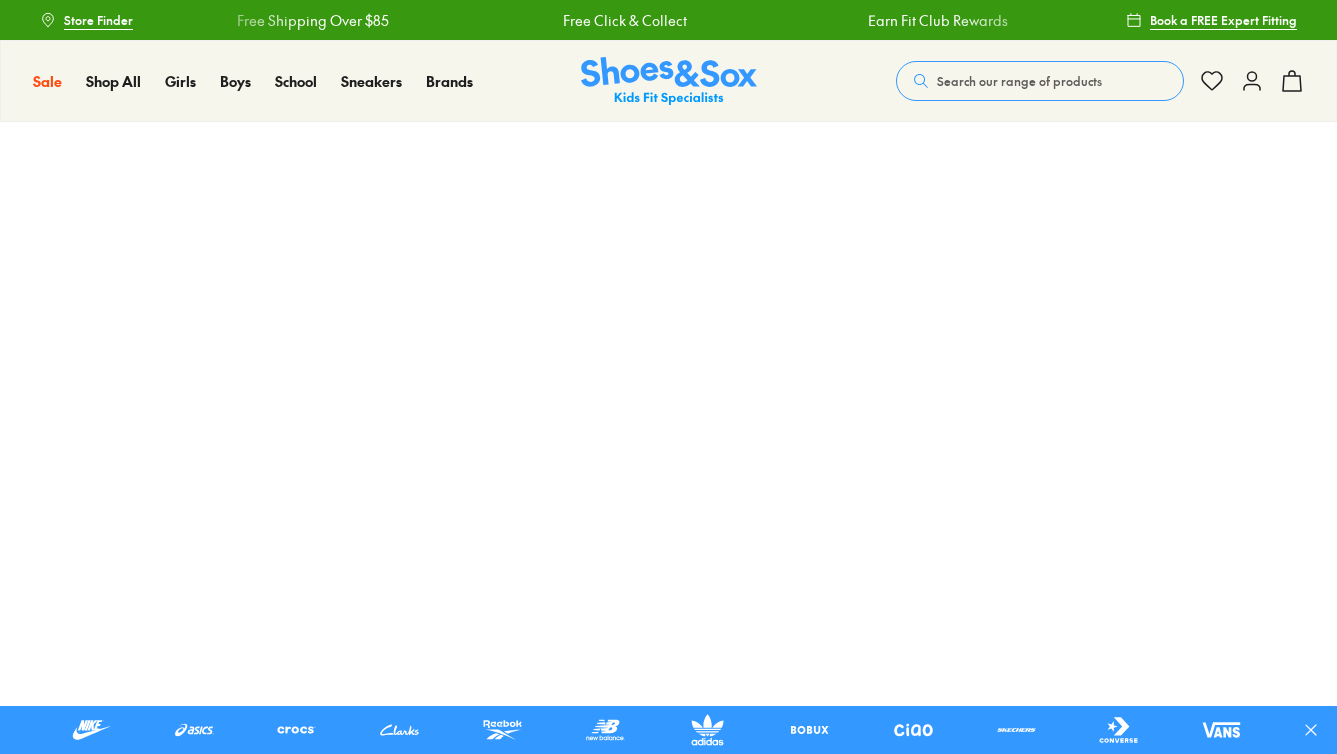 scroll, scrollTop: 0, scrollLeft: 0, axis: both 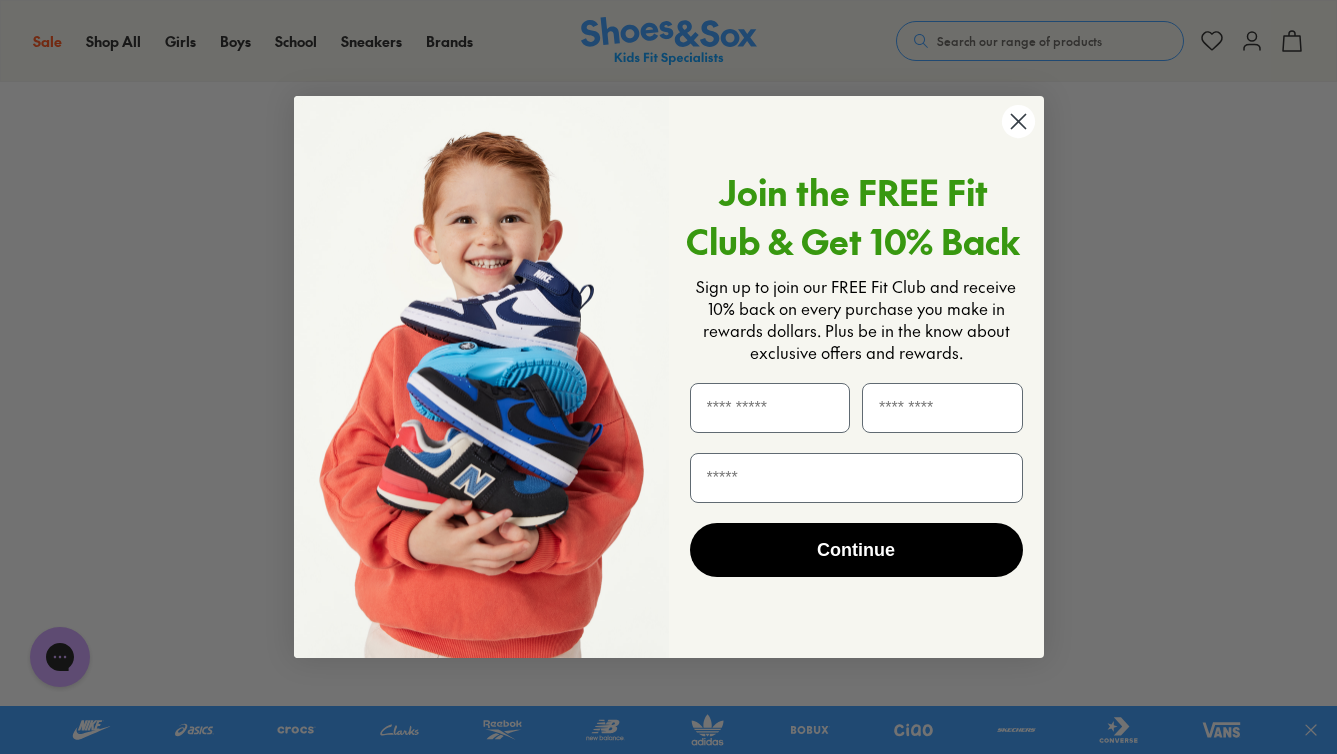 click 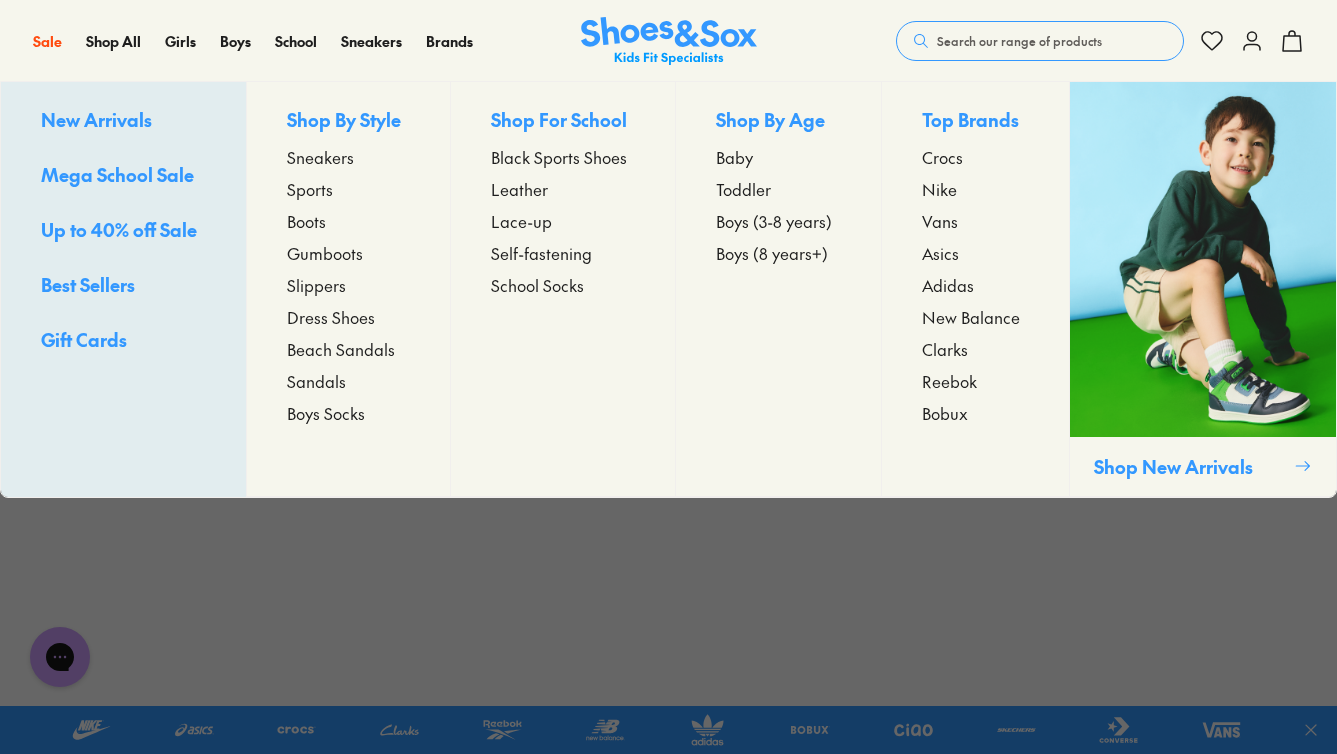 click on "Toddler" at bounding box center (743, 189) 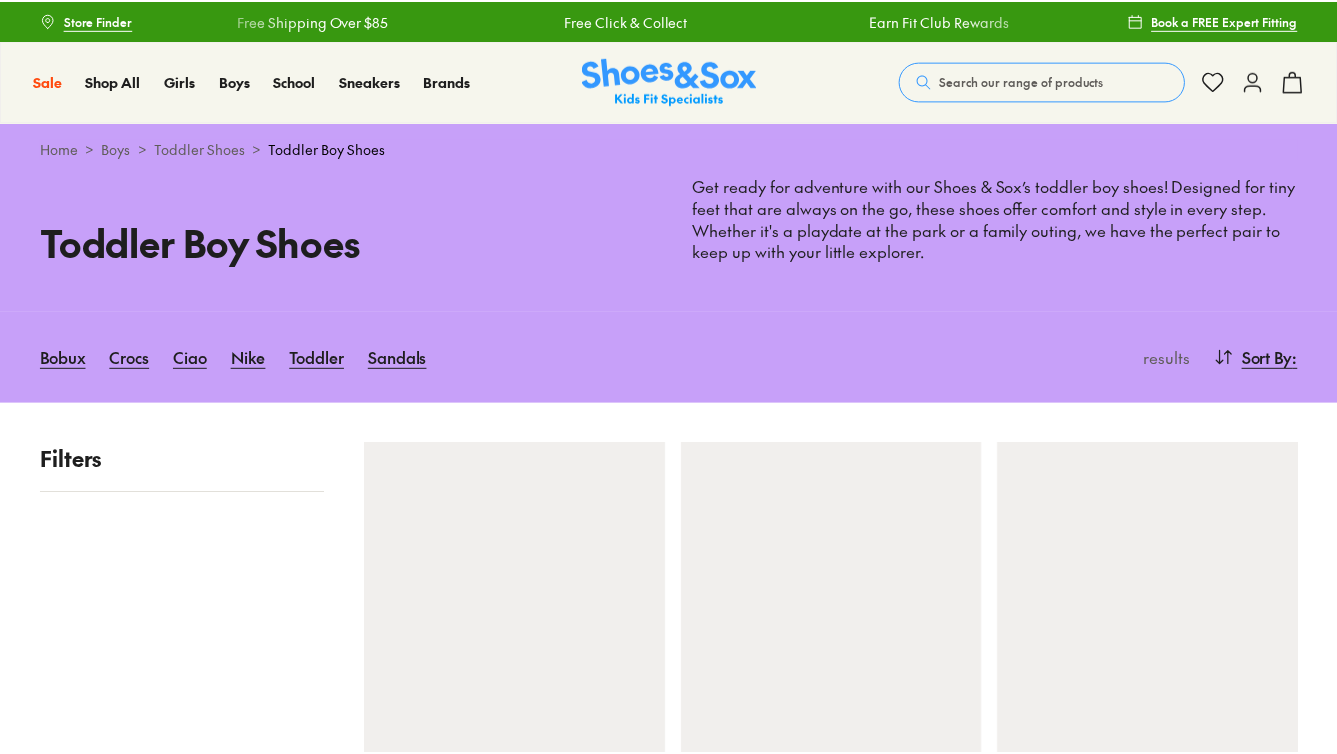 scroll, scrollTop: 0, scrollLeft: 0, axis: both 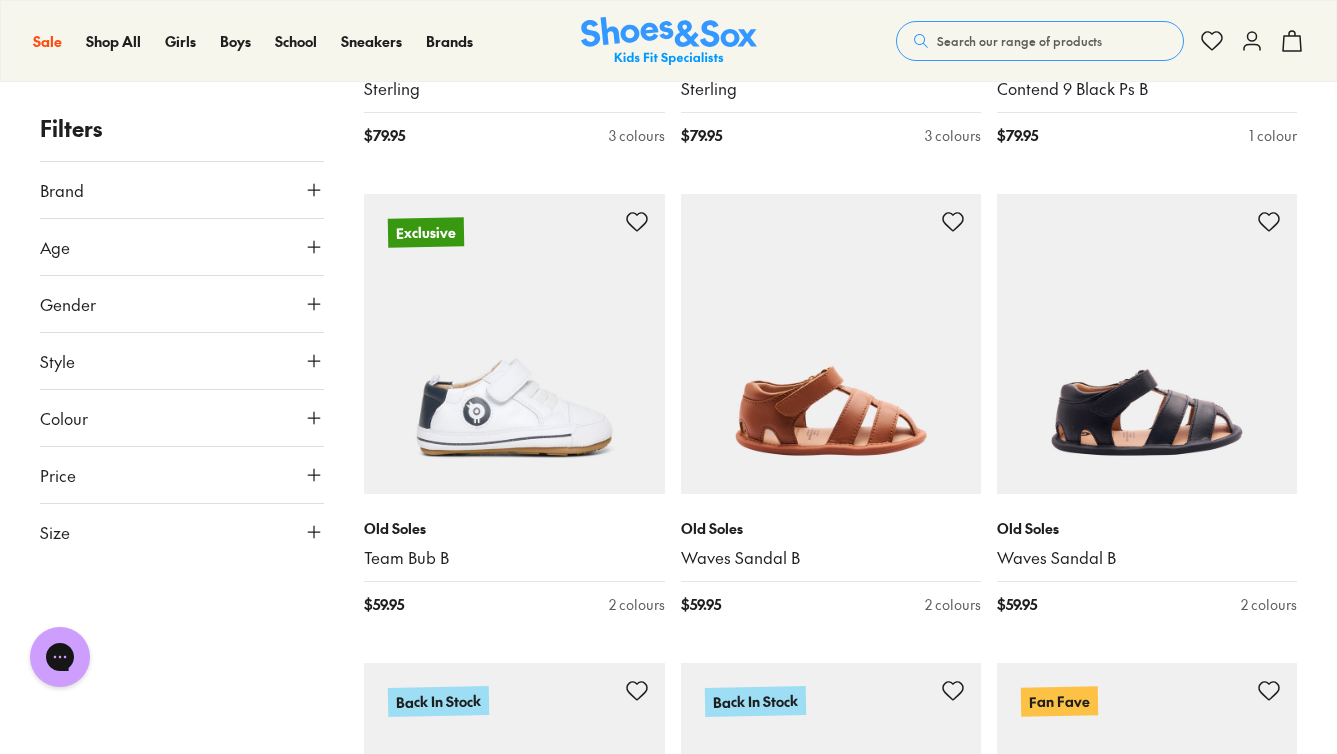 click 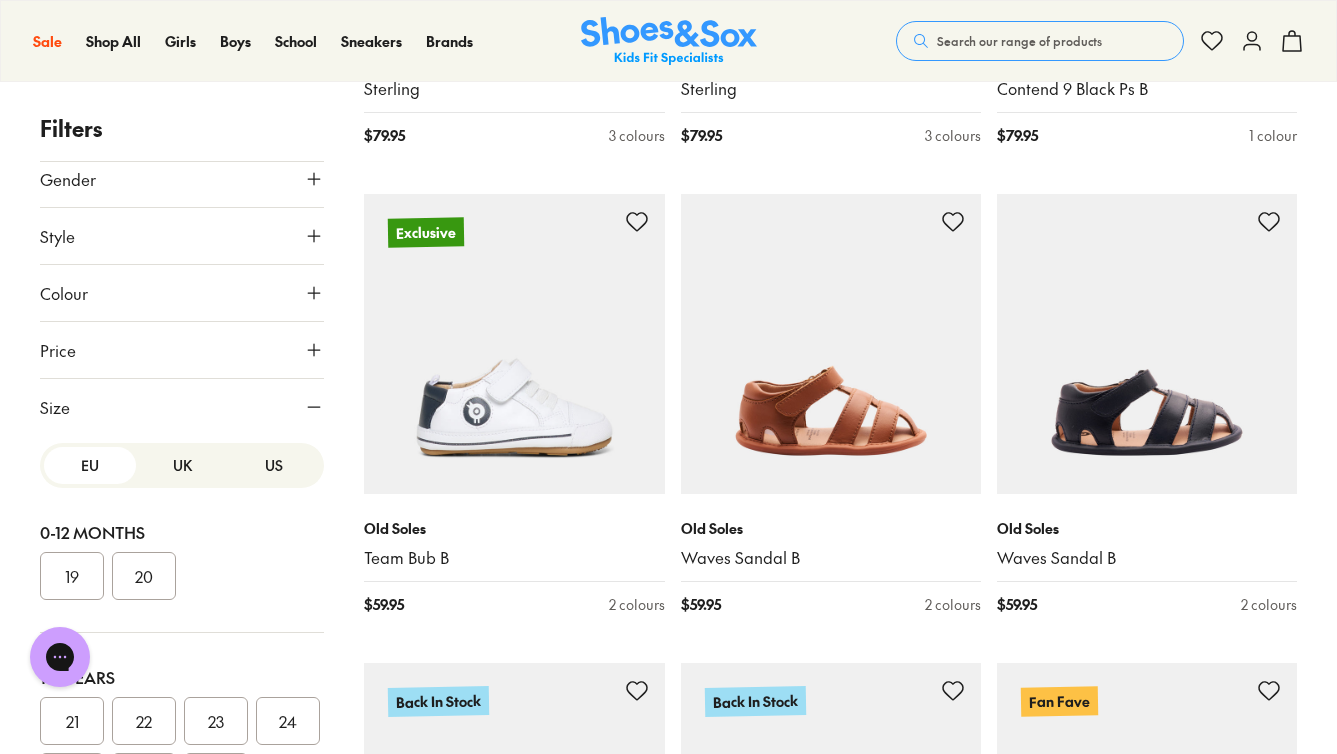 scroll, scrollTop: 132, scrollLeft: 0, axis: vertical 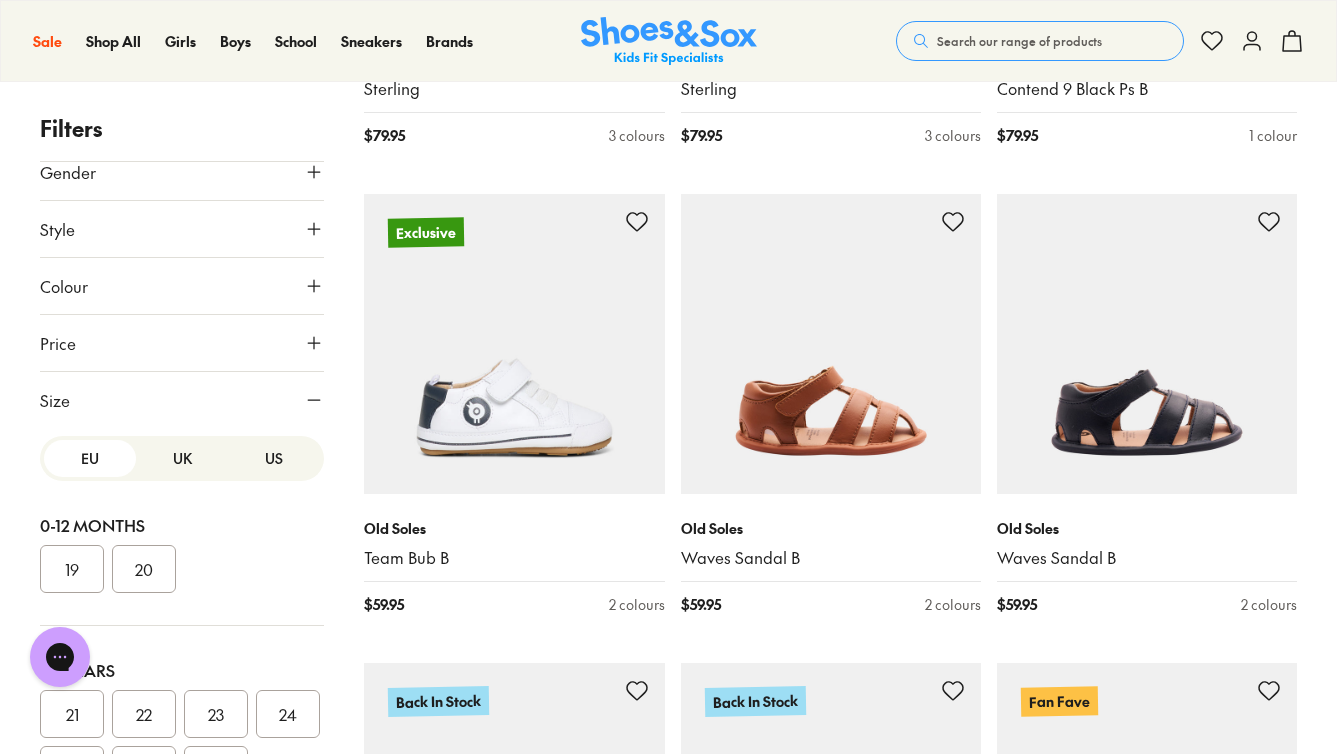 click on "US" at bounding box center (274, 458) 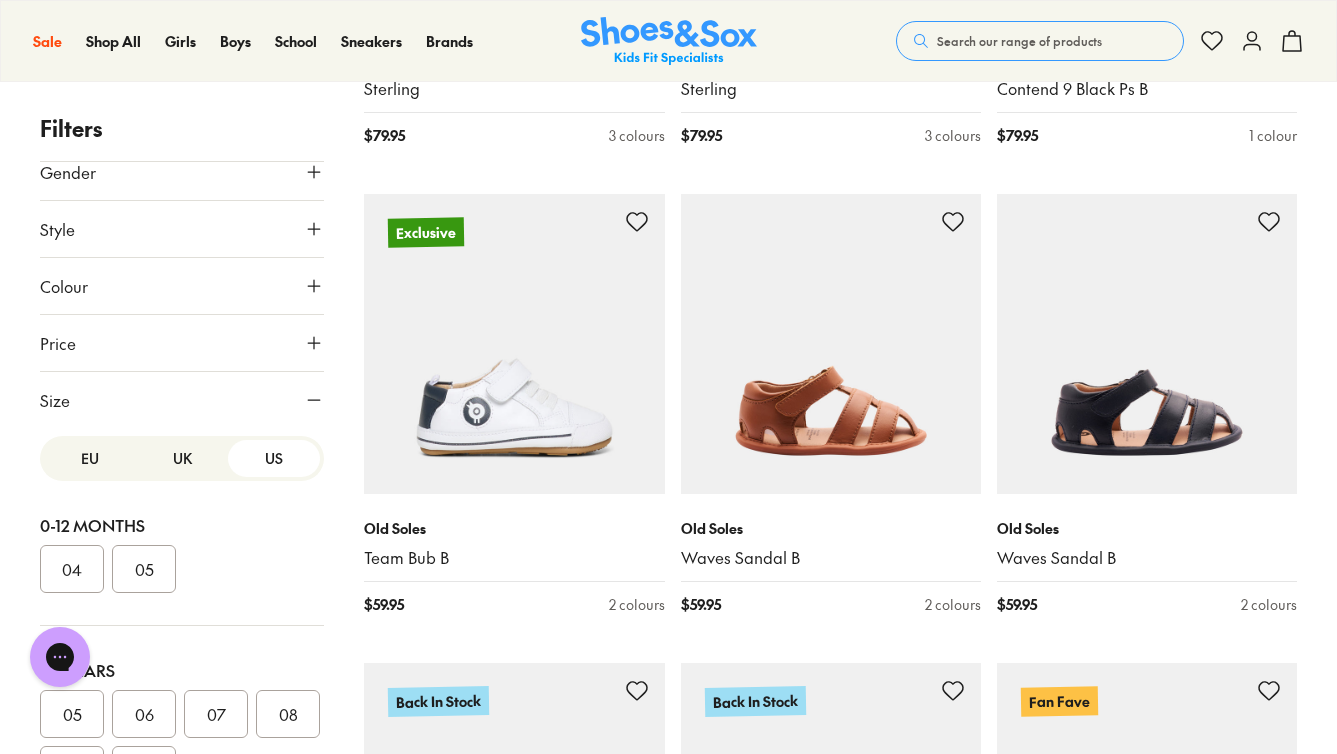 click on "EU" at bounding box center [90, 458] 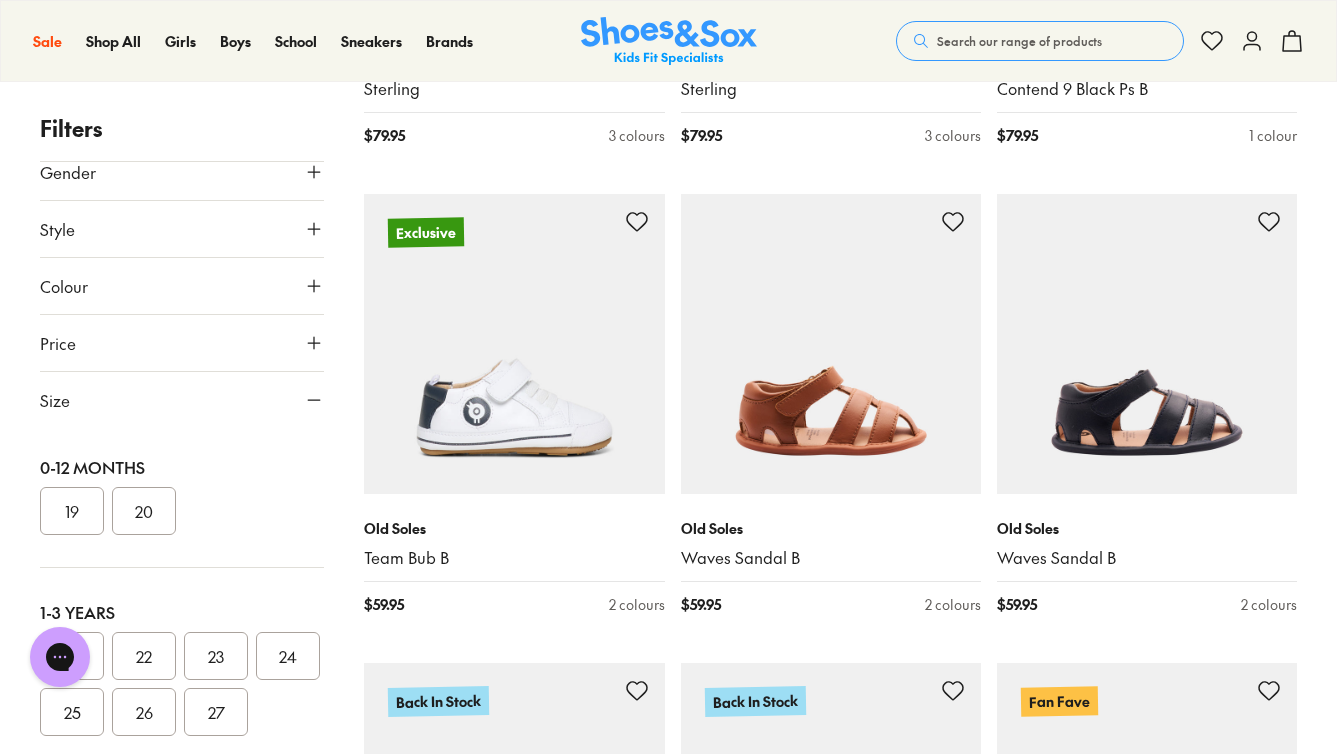 scroll, scrollTop: 0, scrollLeft: 0, axis: both 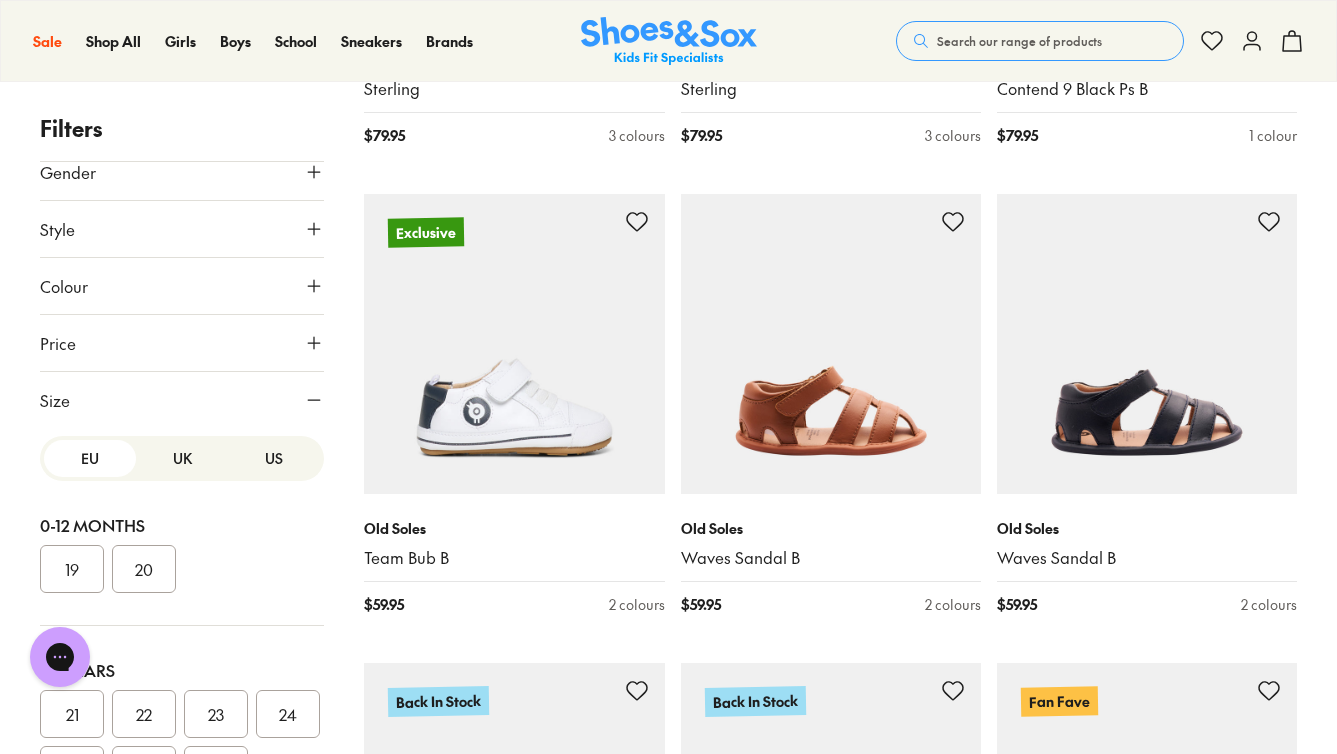 click on "US" at bounding box center [274, 458] 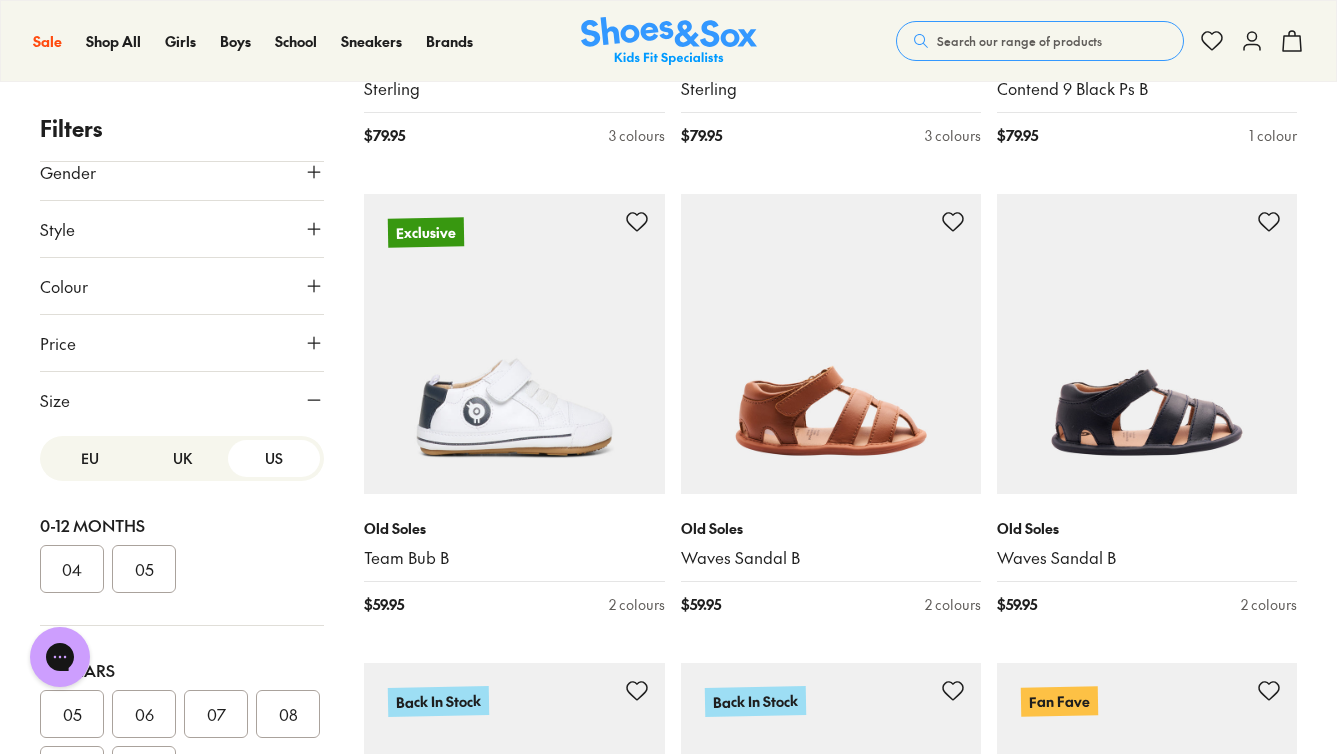 scroll, scrollTop: 48, scrollLeft: 0, axis: vertical 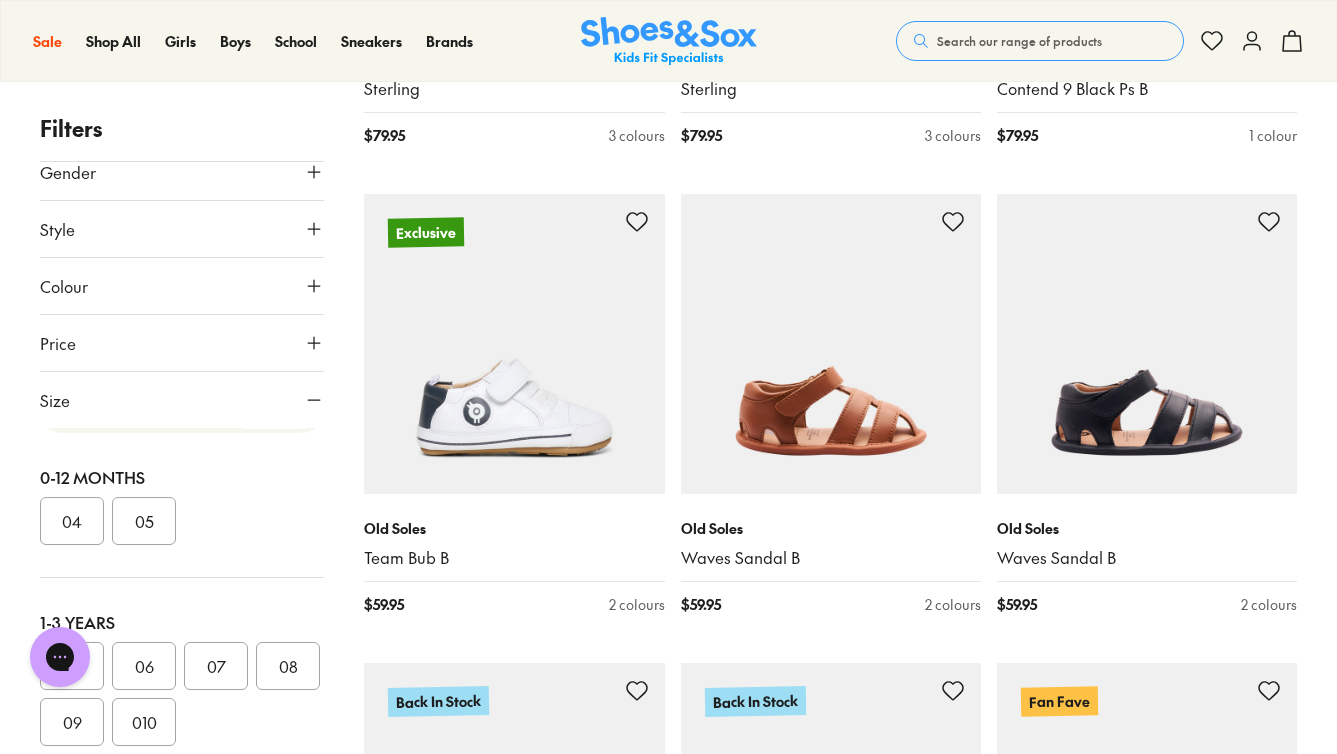 click on "06" at bounding box center [144, 666] 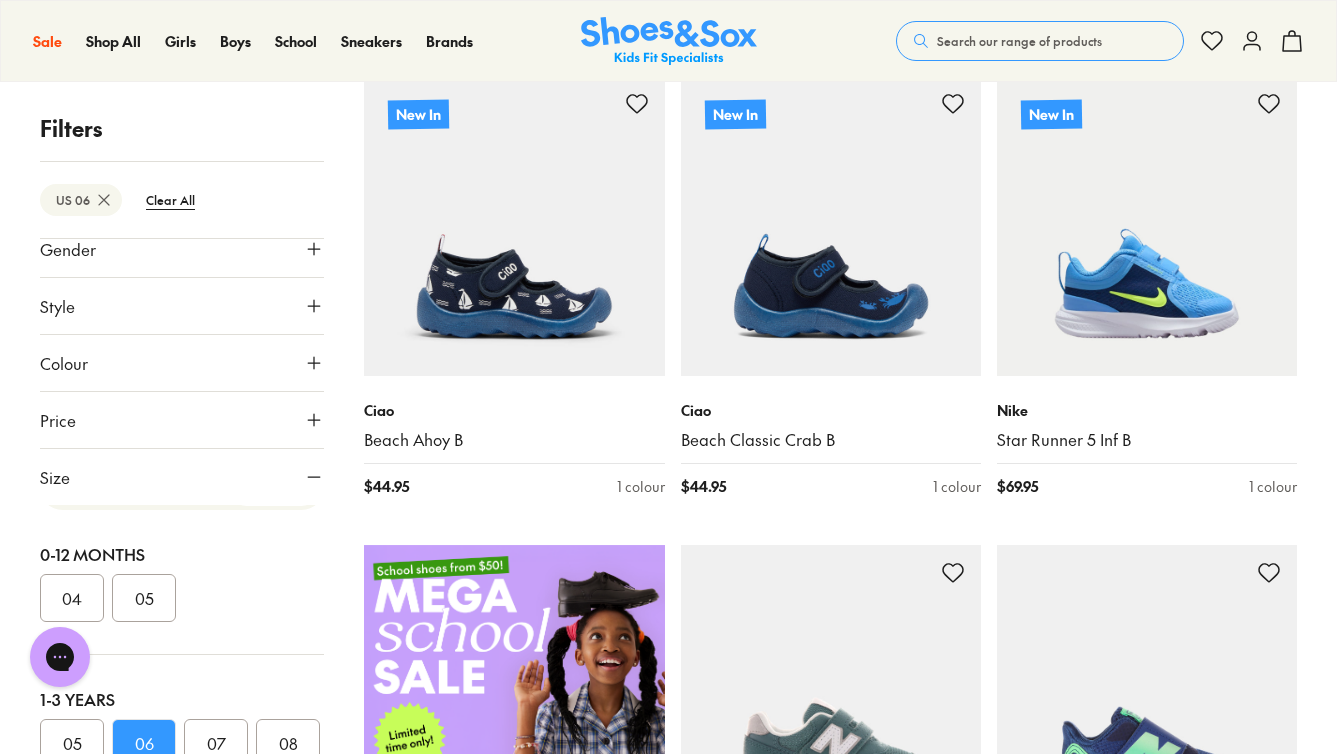 scroll, scrollTop: 376, scrollLeft: 0, axis: vertical 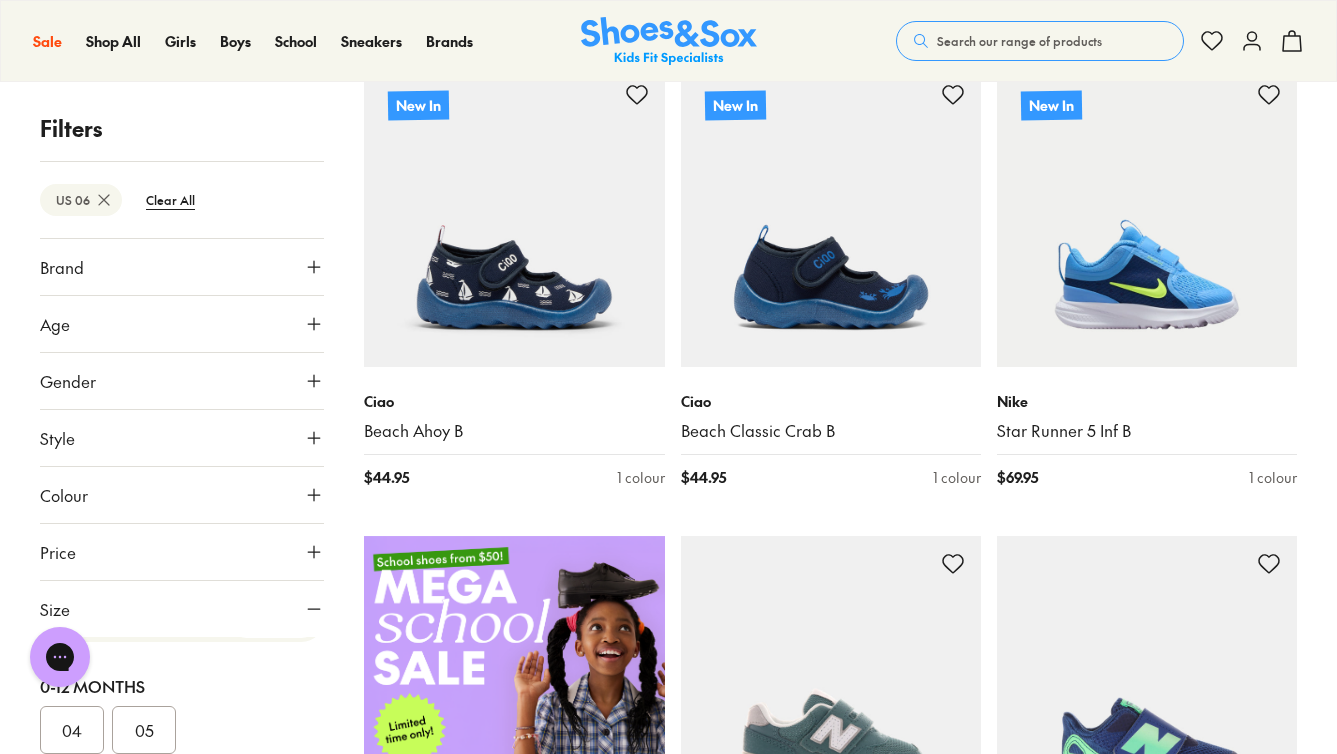 click on "Gender" at bounding box center [182, 381] 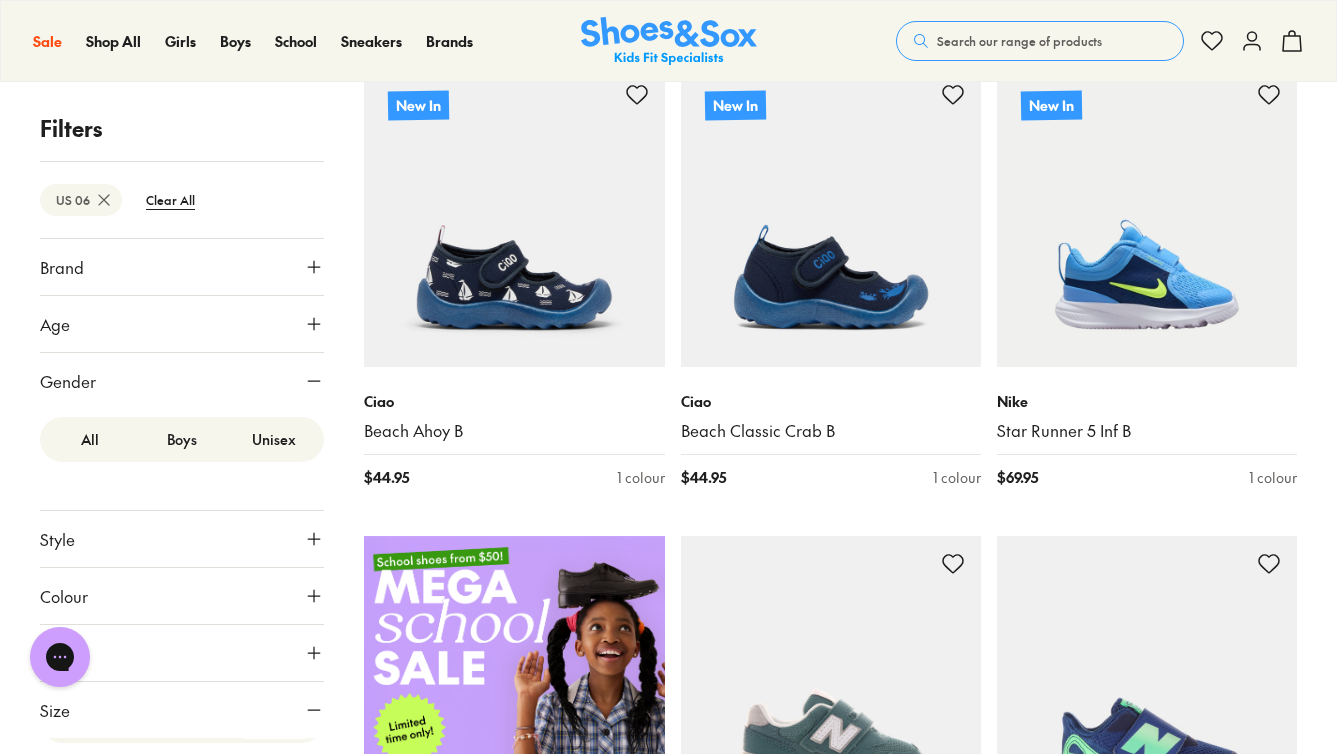 click on "Age" at bounding box center [182, 324] 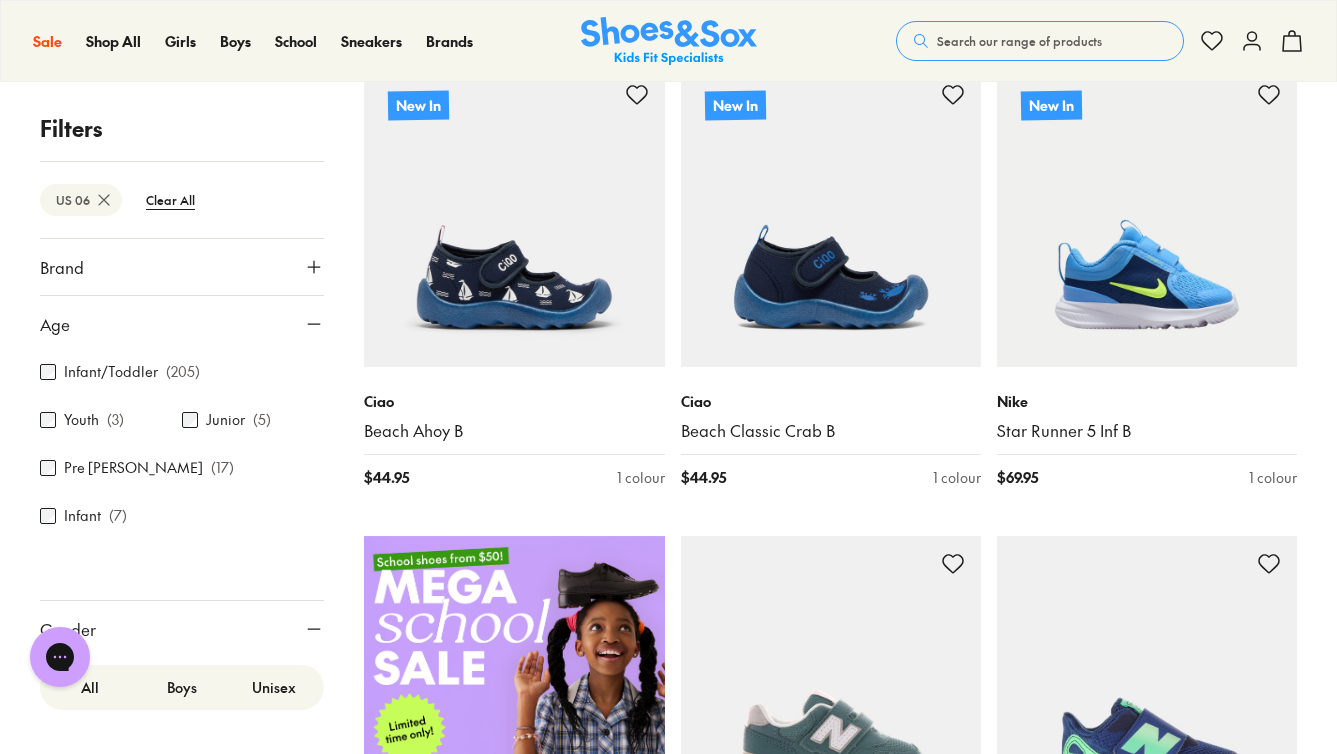 click on "Age" at bounding box center (182, 324) 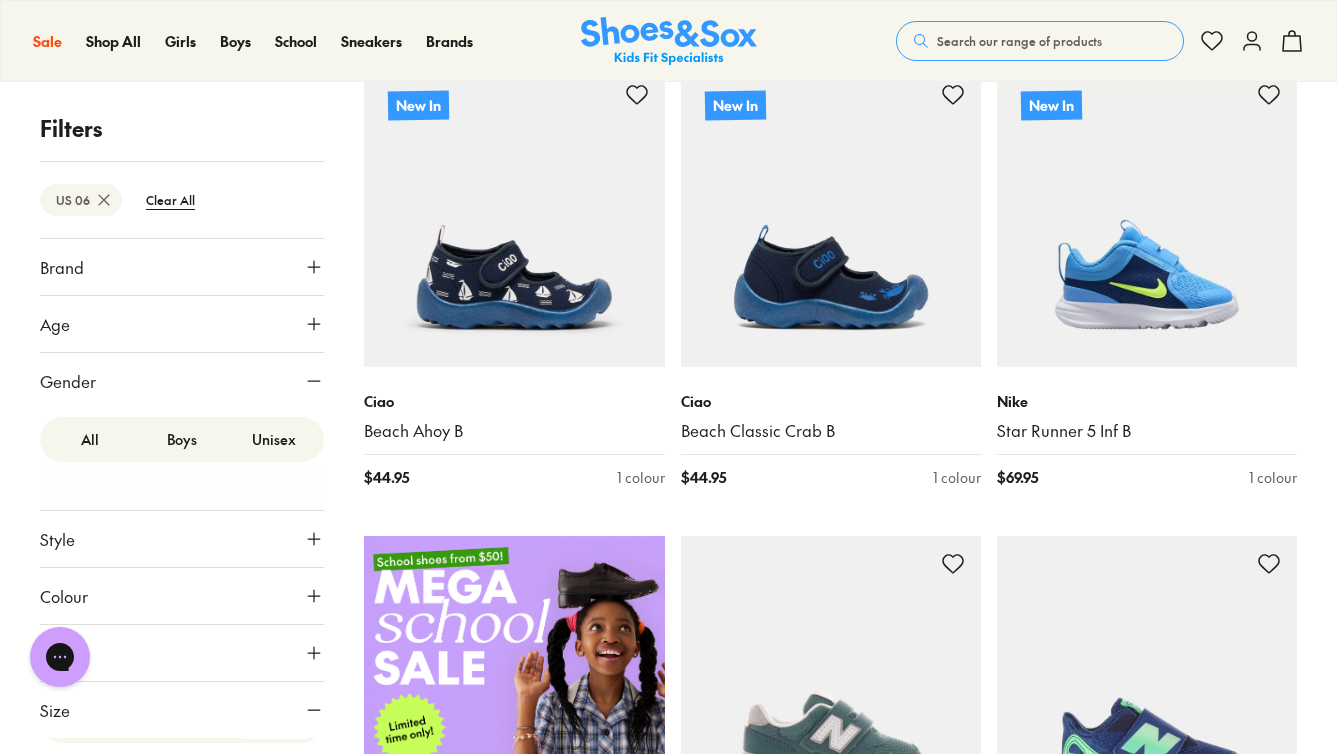 click on "Gender" at bounding box center (182, 381) 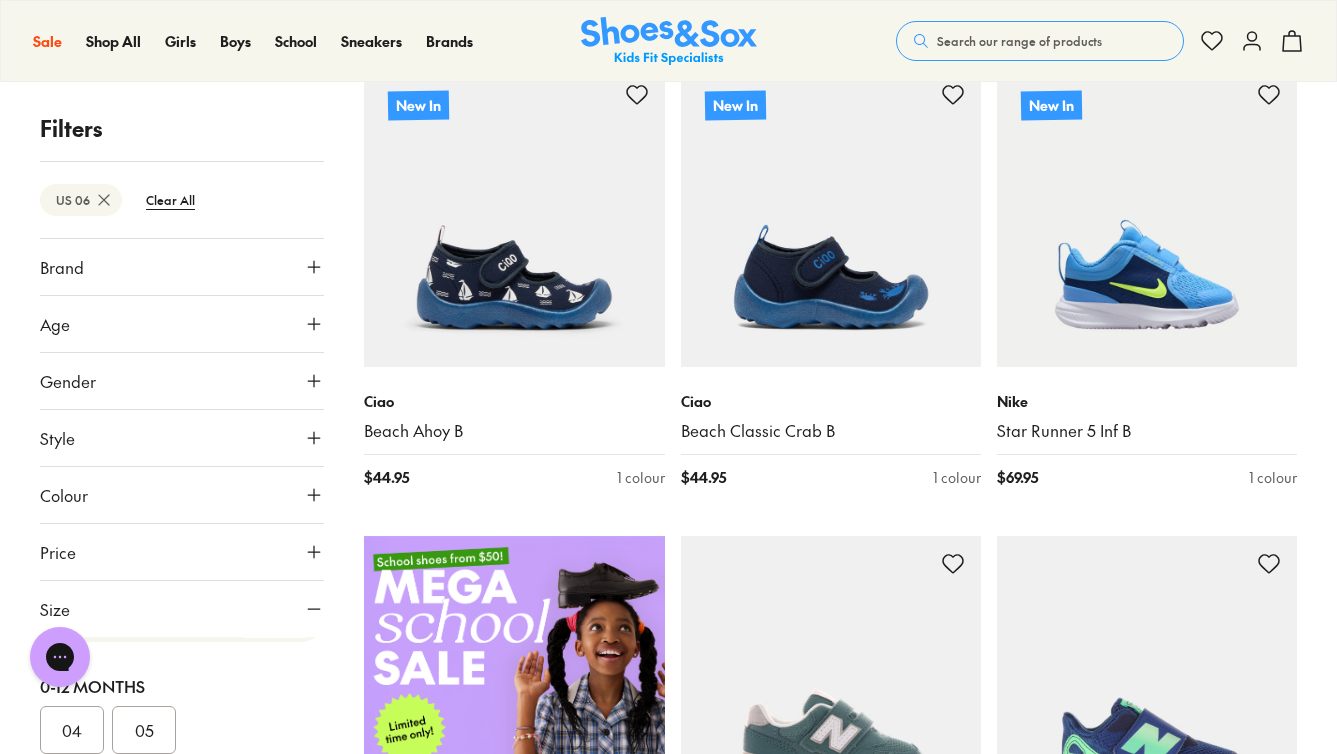 click on "Style" at bounding box center (182, 438) 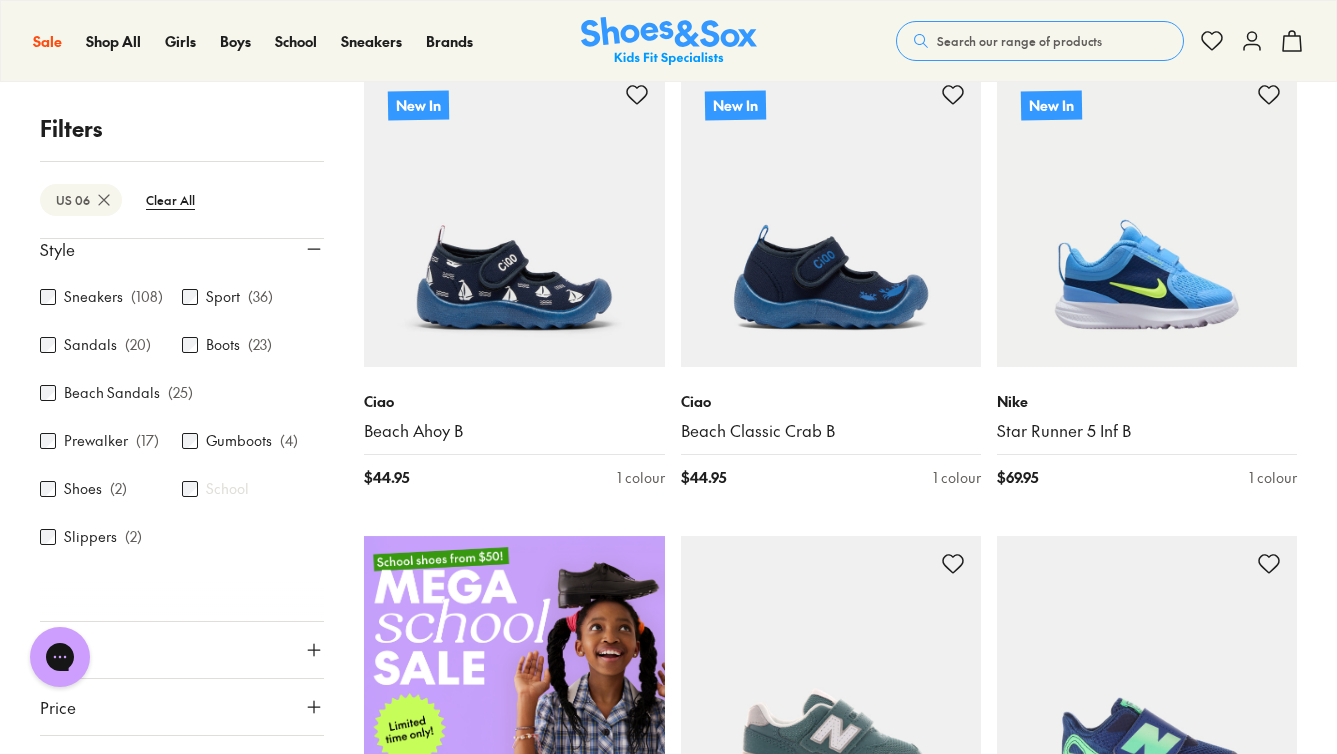scroll, scrollTop: 190, scrollLeft: 0, axis: vertical 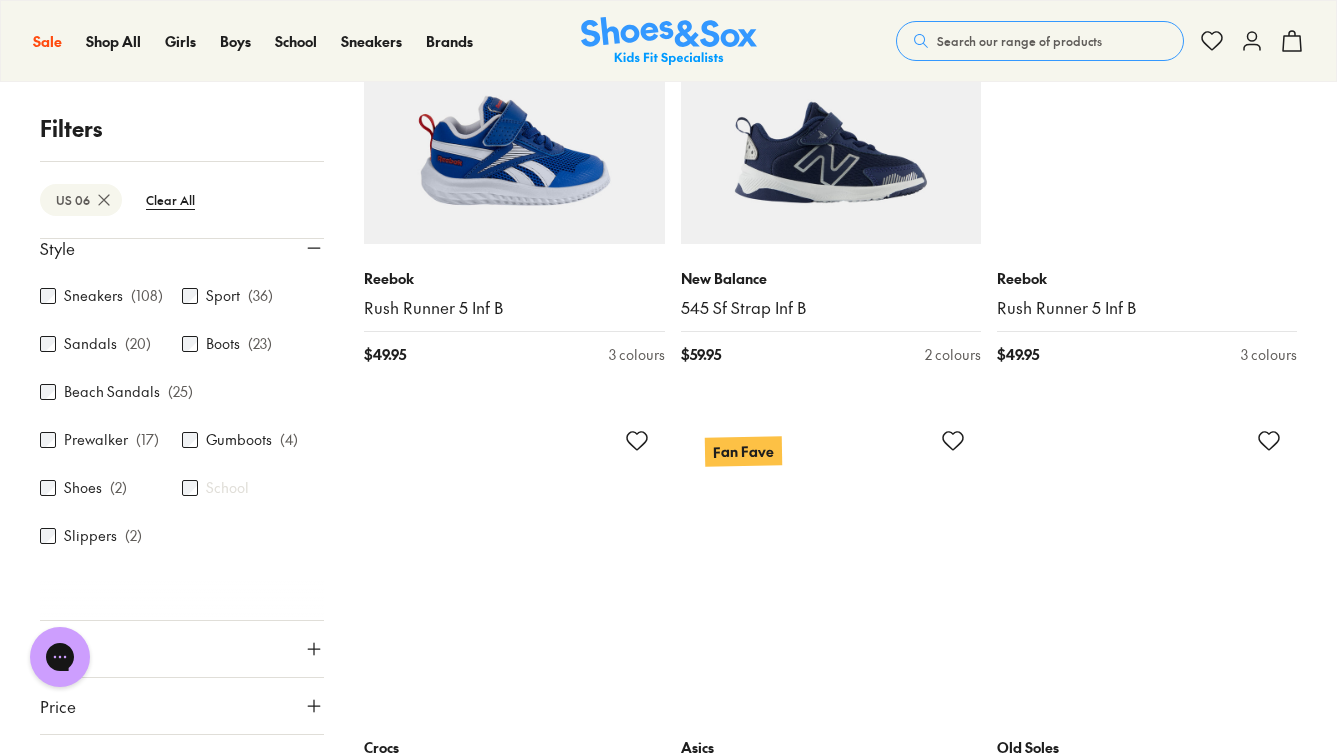 type on "***" 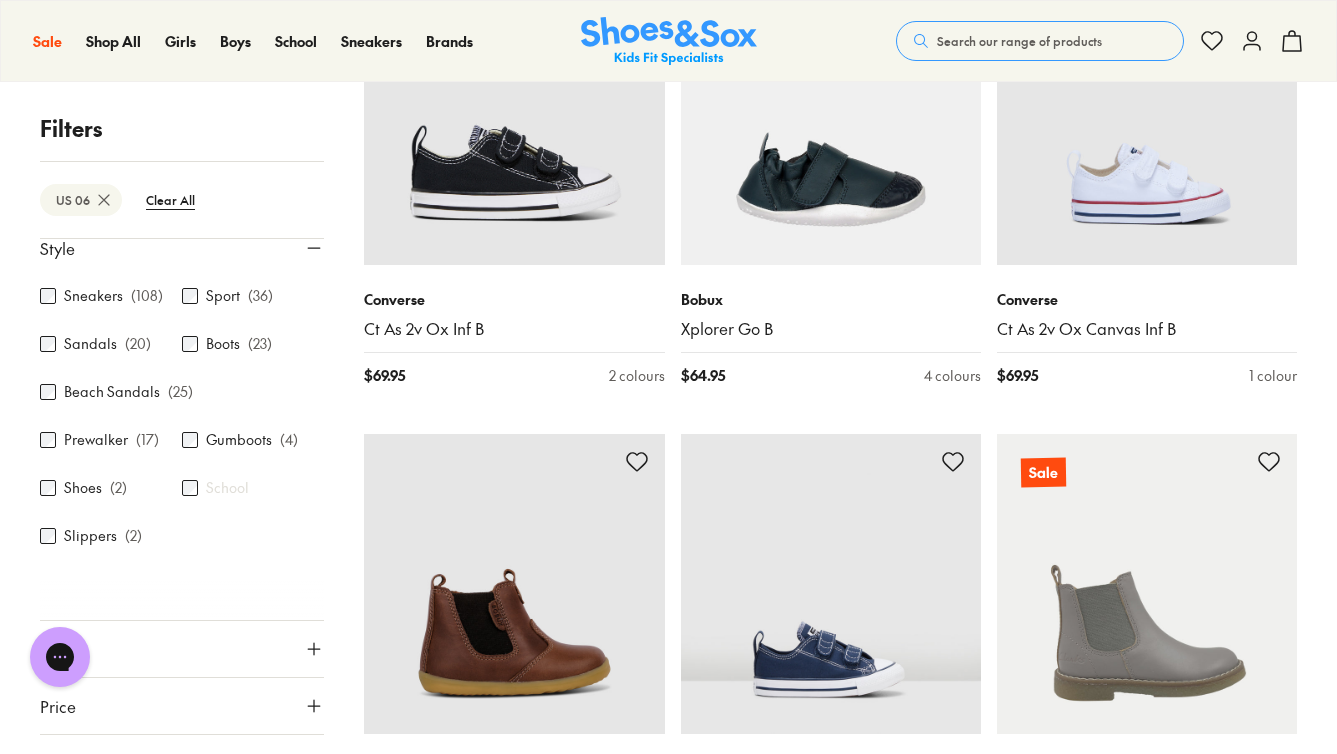 scroll, scrollTop: 16468, scrollLeft: 0, axis: vertical 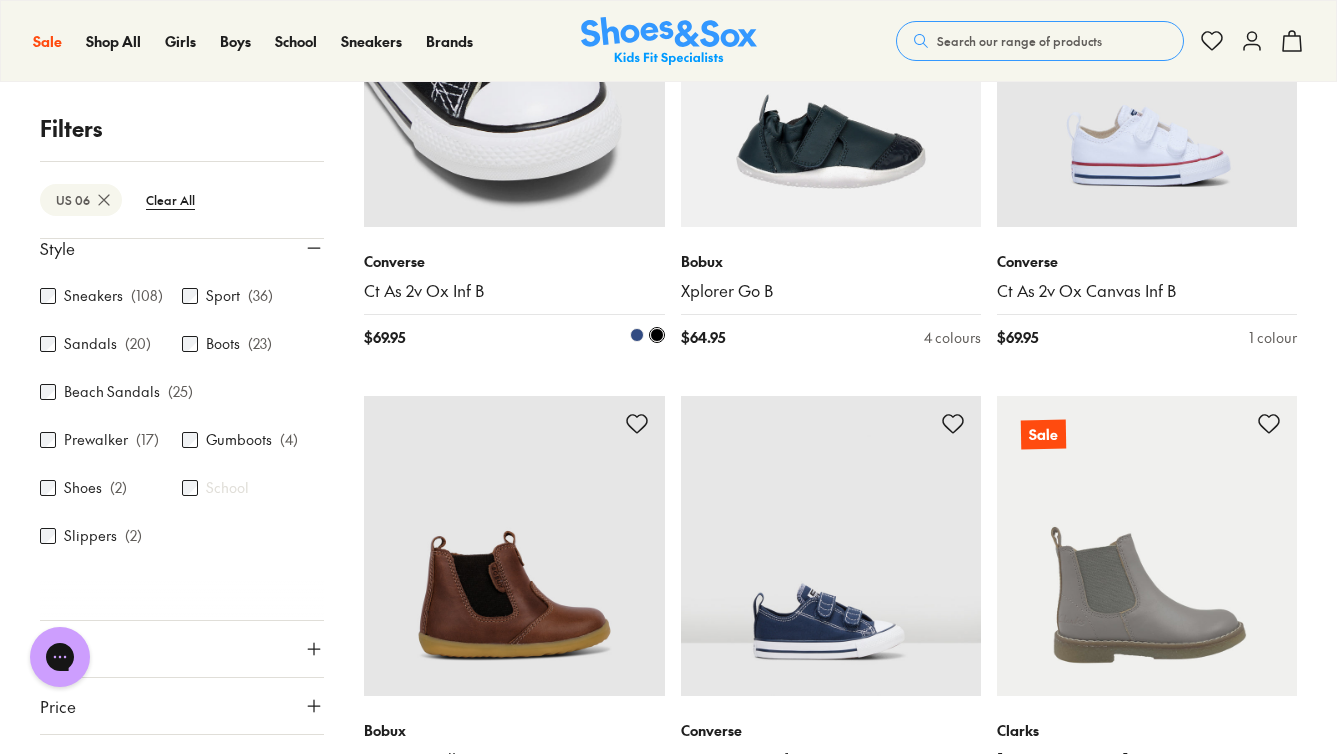 click at bounding box center (514, 77) 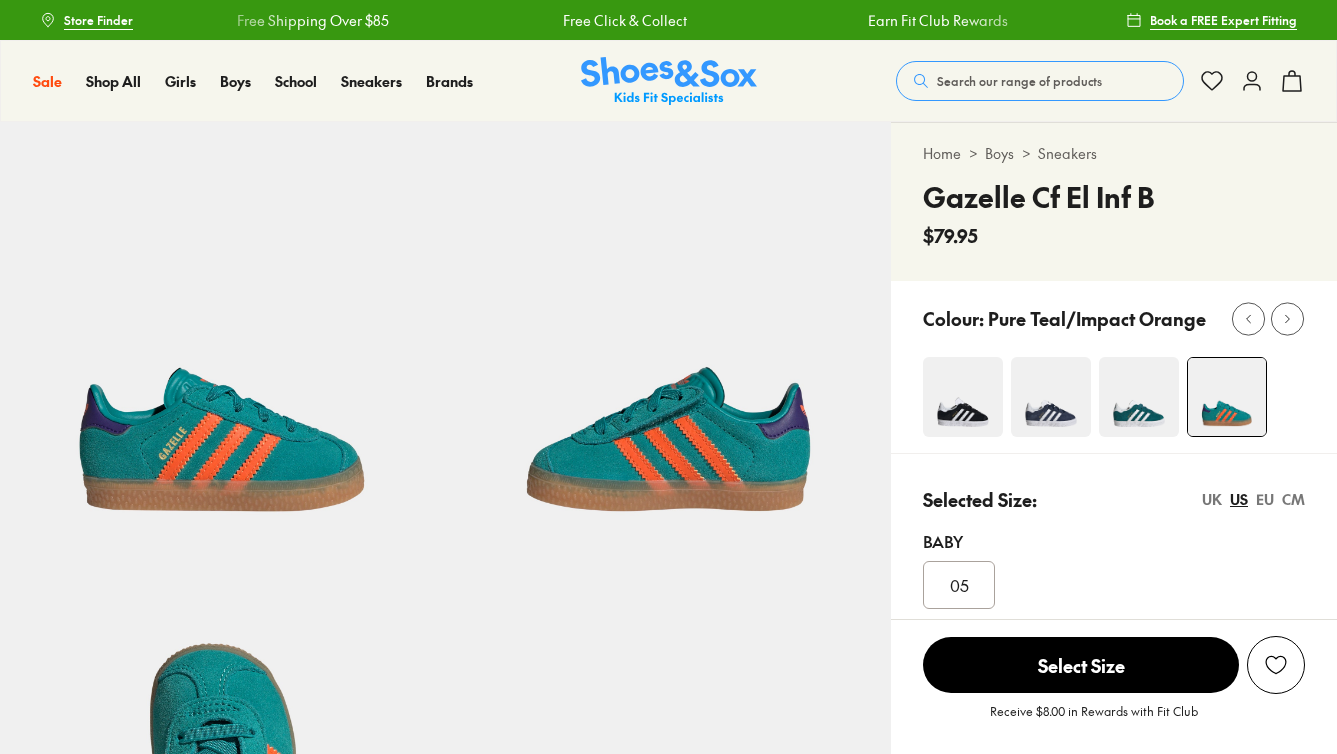 scroll, scrollTop: 0, scrollLeft: 0, axis: both 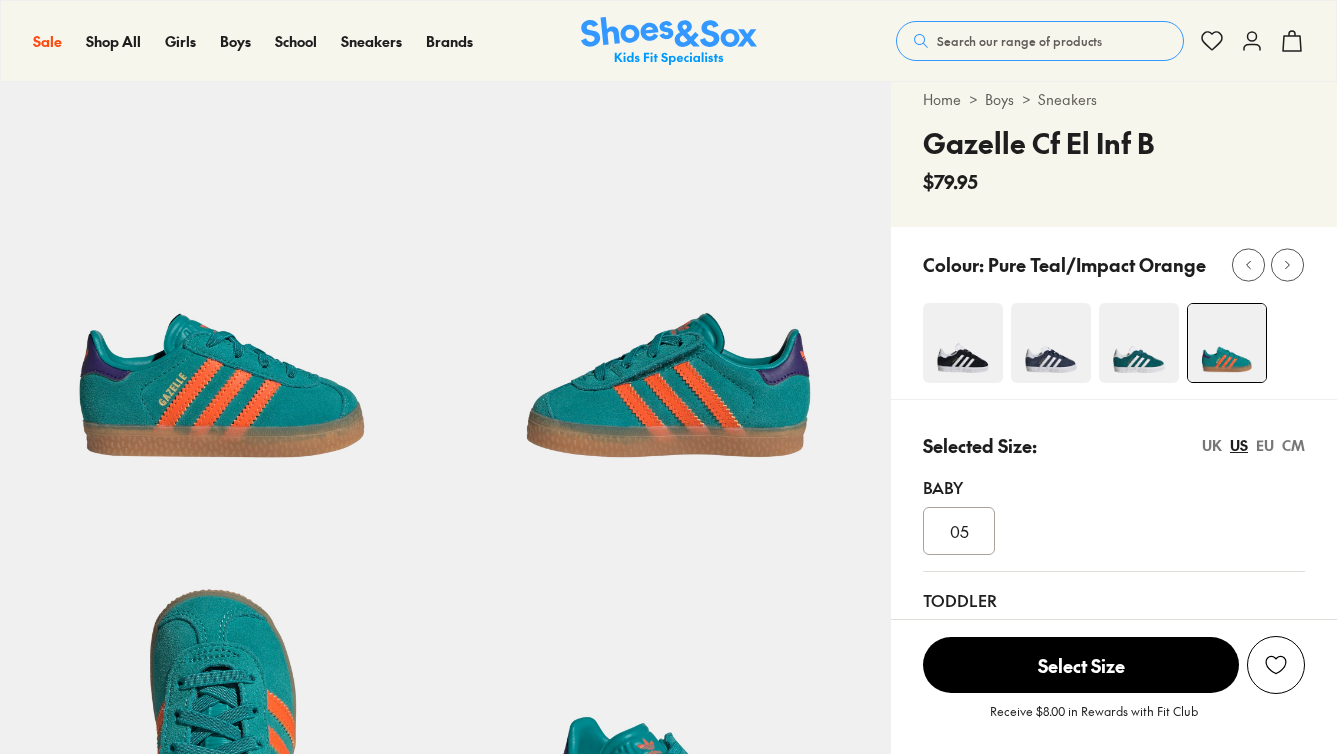click on "05" at bounding box center [959, 531] 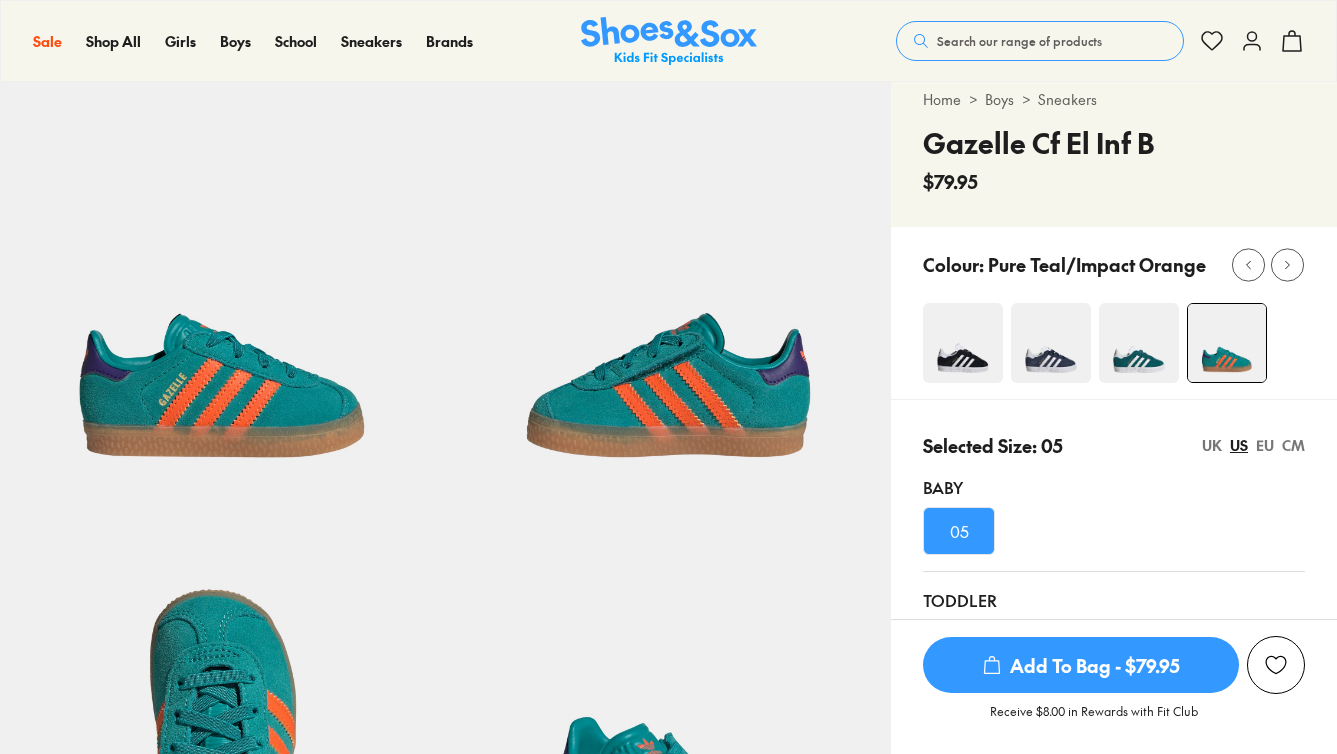 select on "*" 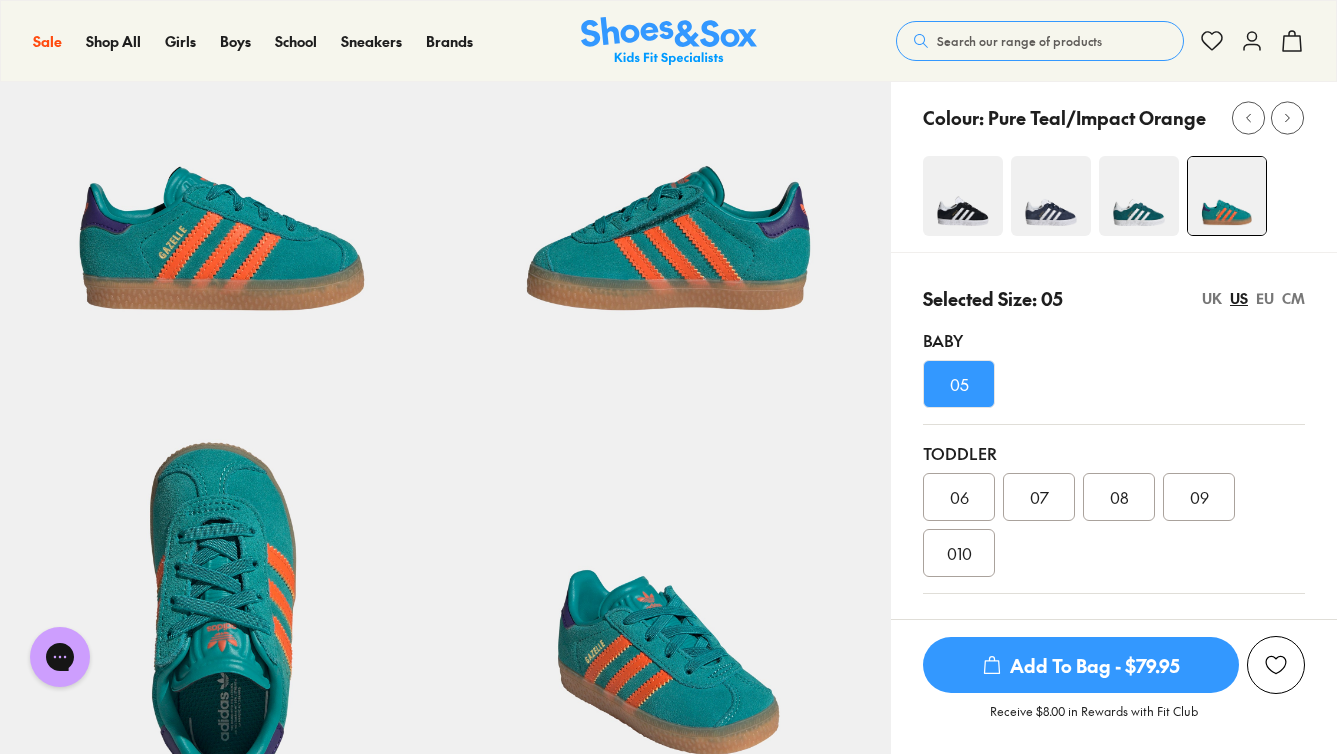 scroll, scrollTop: 0, scrollLeft: 0, axis: both 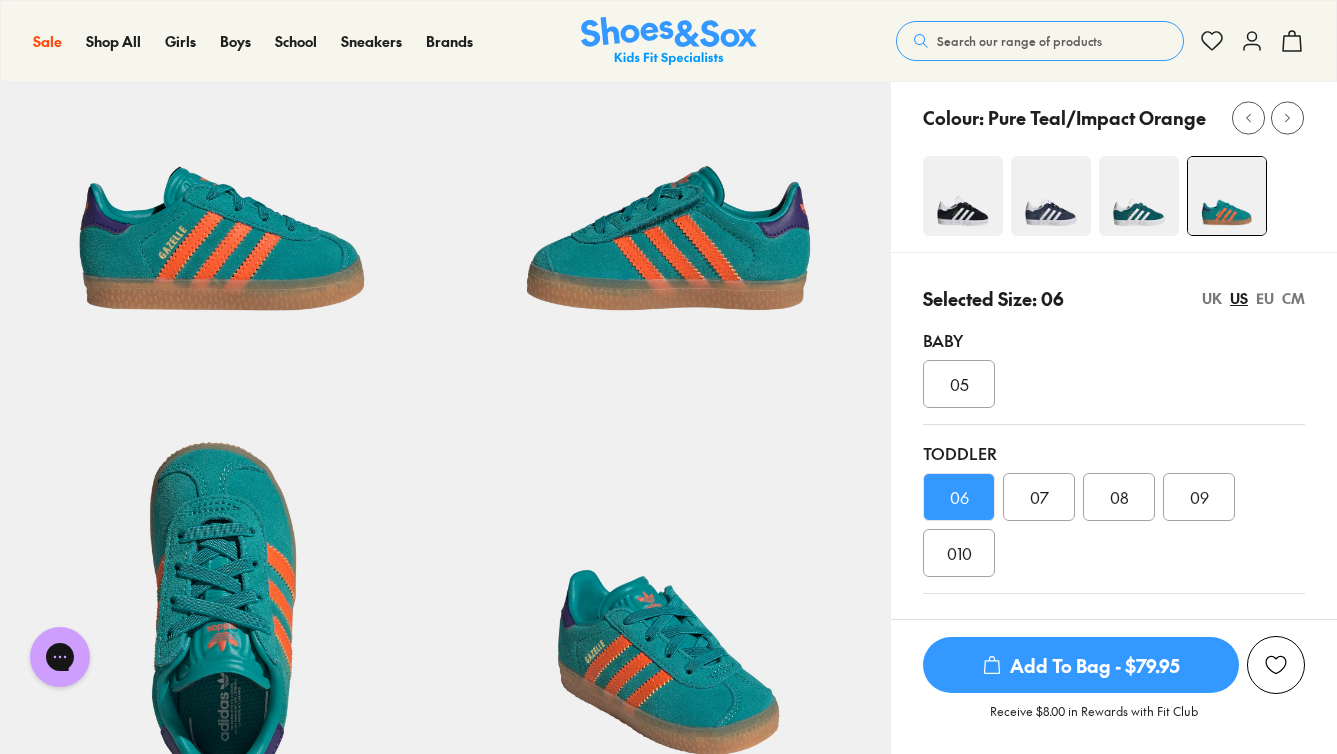 click on "07" at bounding box center (1039, 497) 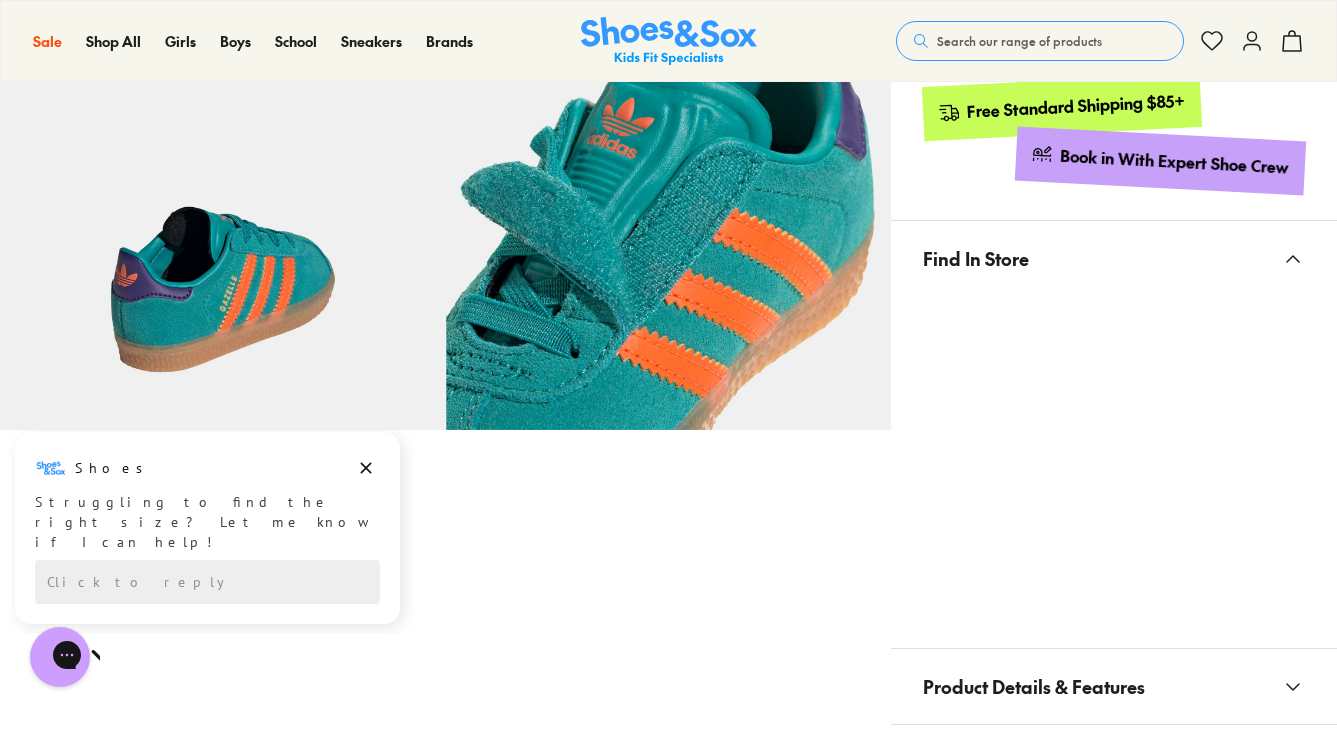 scroll, scrollTop: 992, scrollLeft: 0, axis: vertical 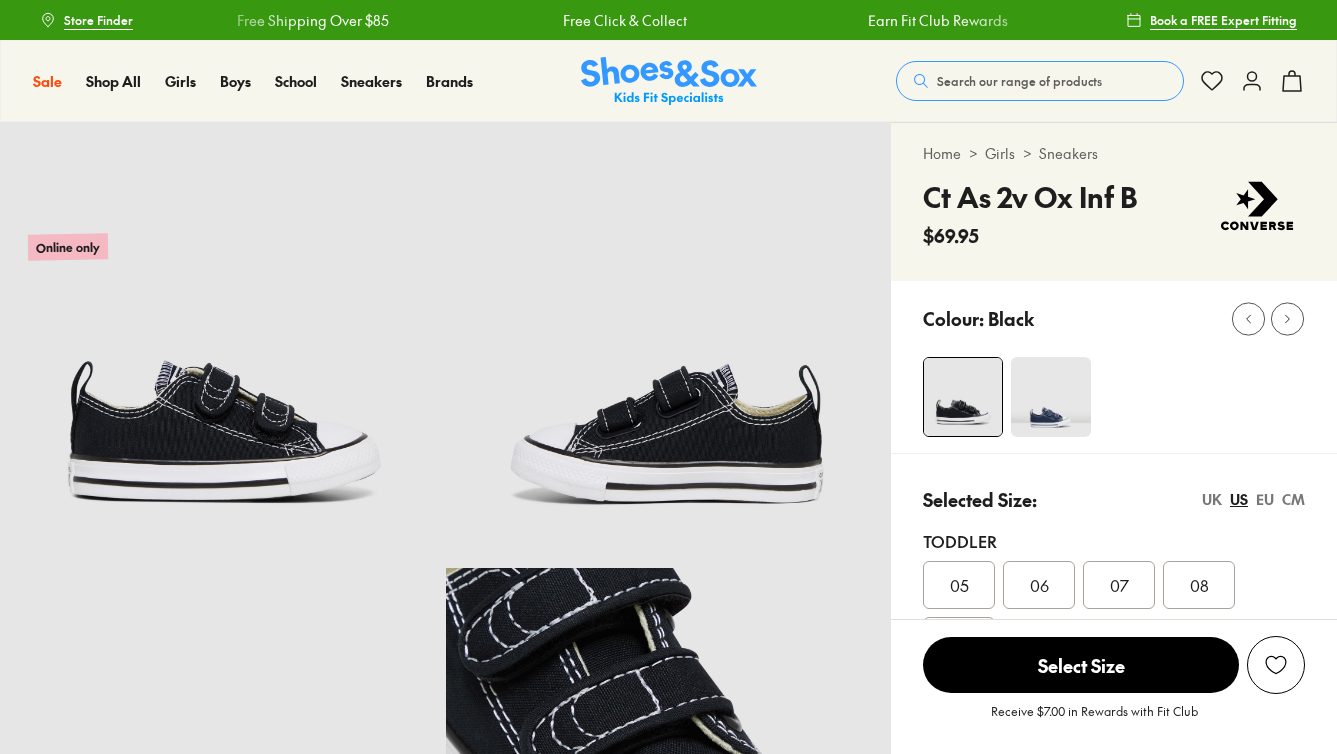 click on "06" at bounding box center (1039, 585) 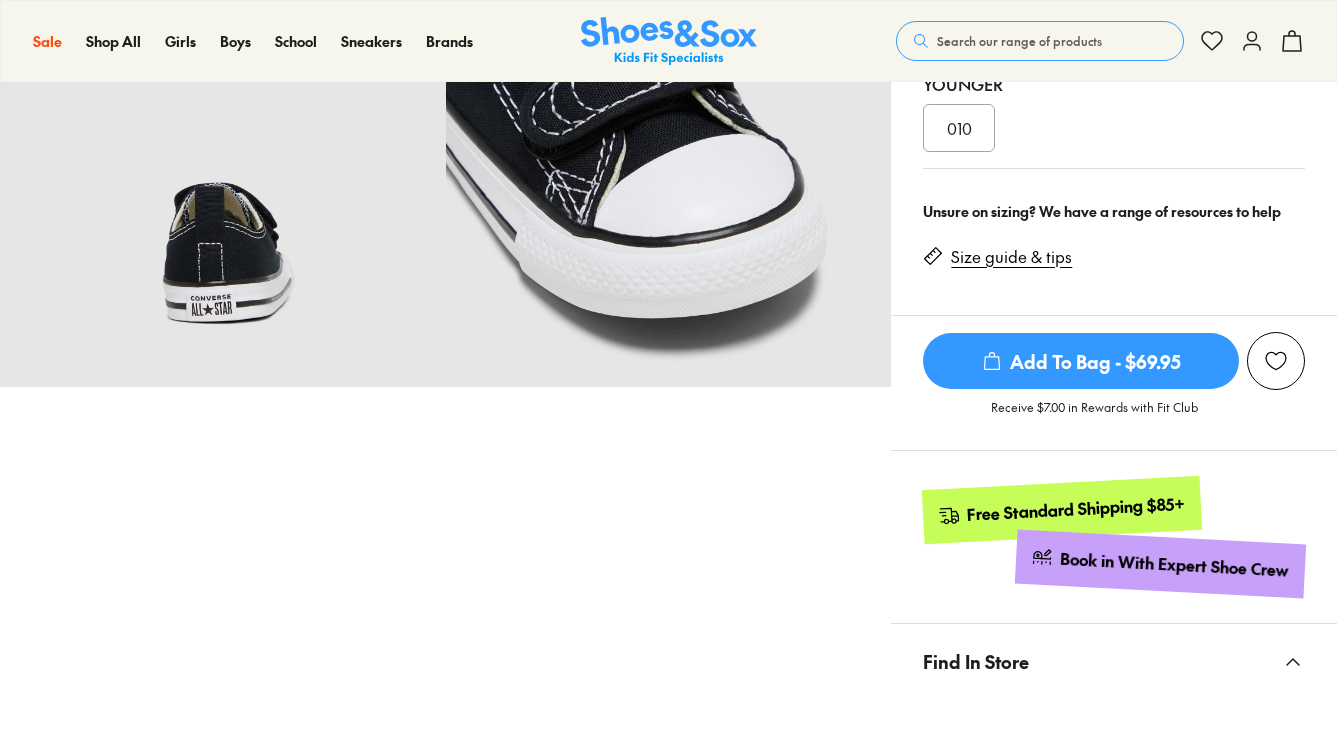 scroll, scrollTop: 982, scrollLeft: 0, axis: vertical 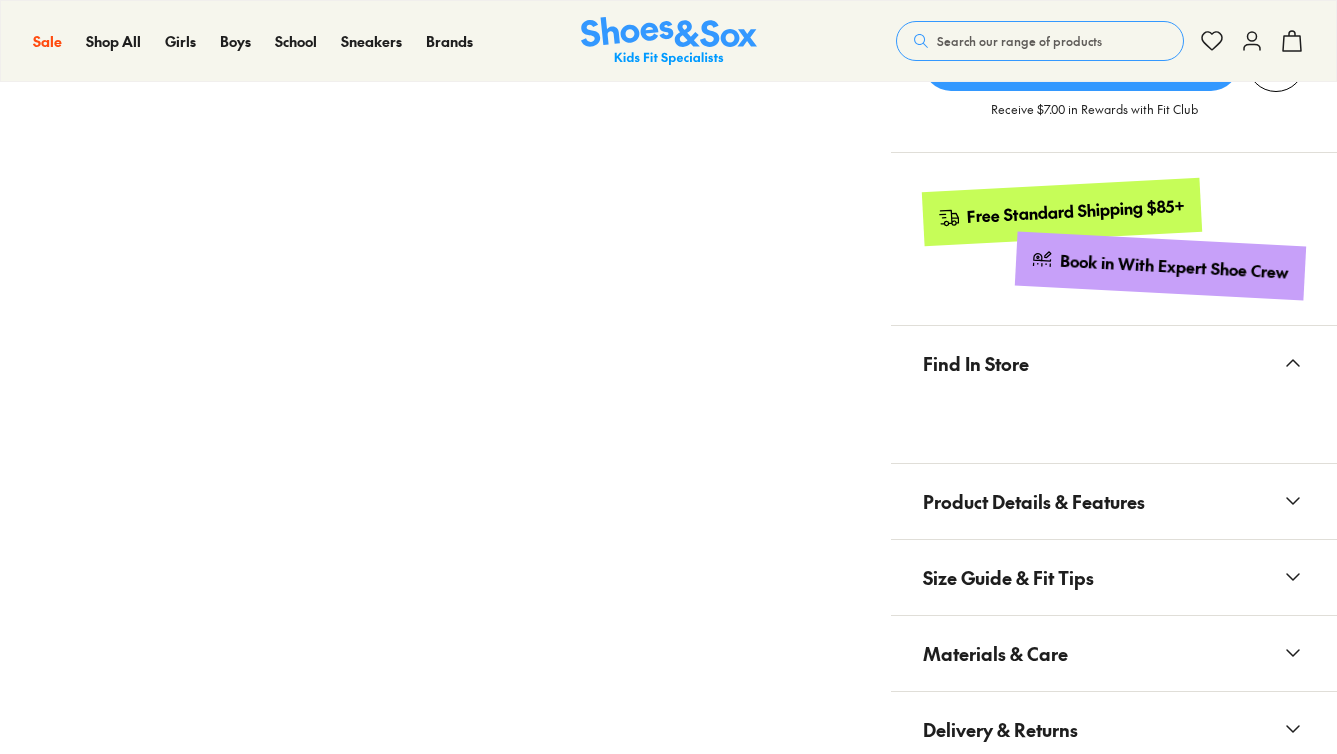 select on "*" 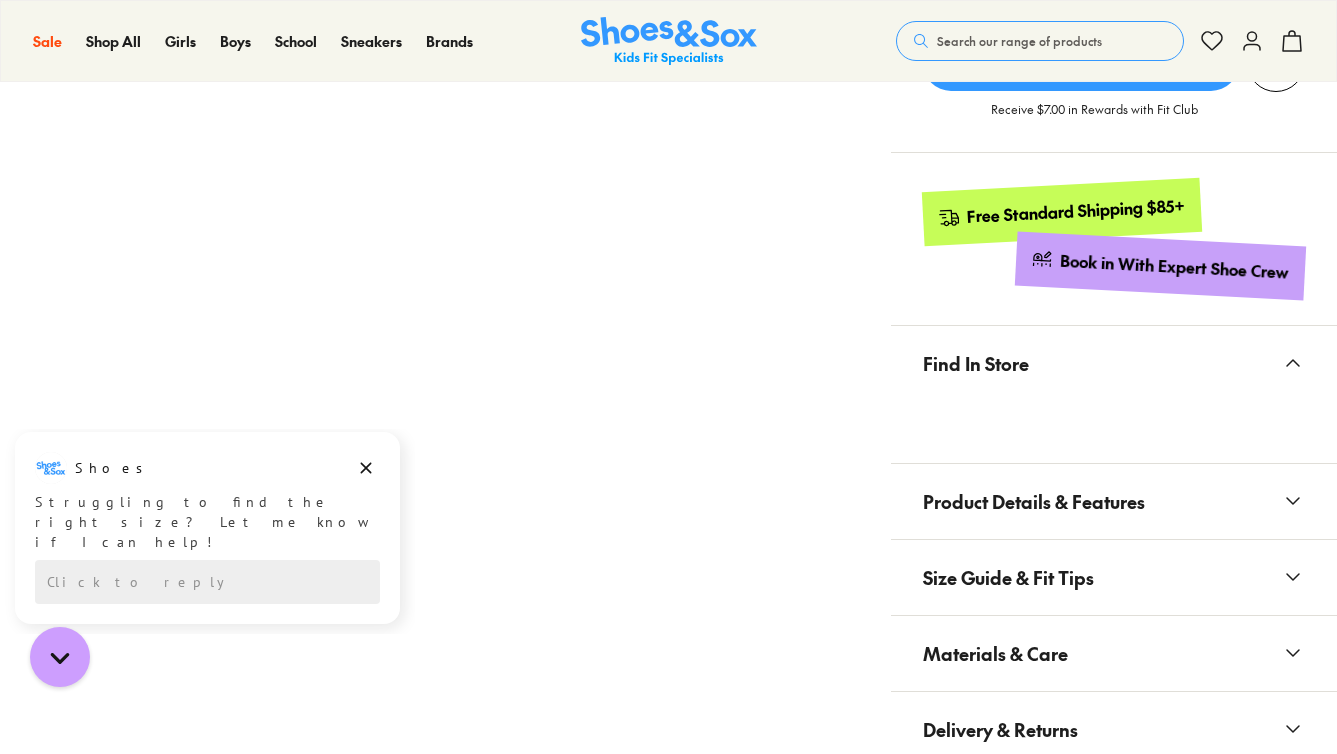 scroll, scrollTop: 0, scrollLeft: 0, axis: both 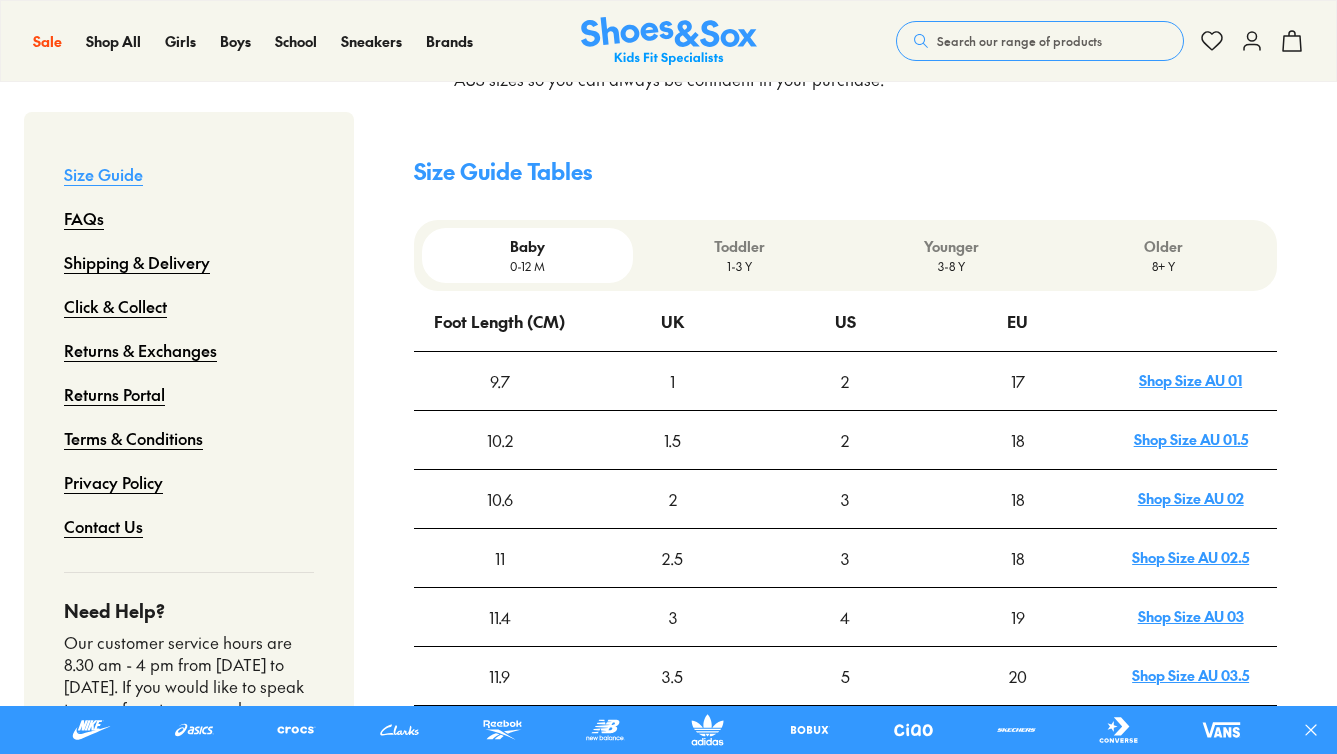 click on "1-3 Y" at bounding box center [739, 266] 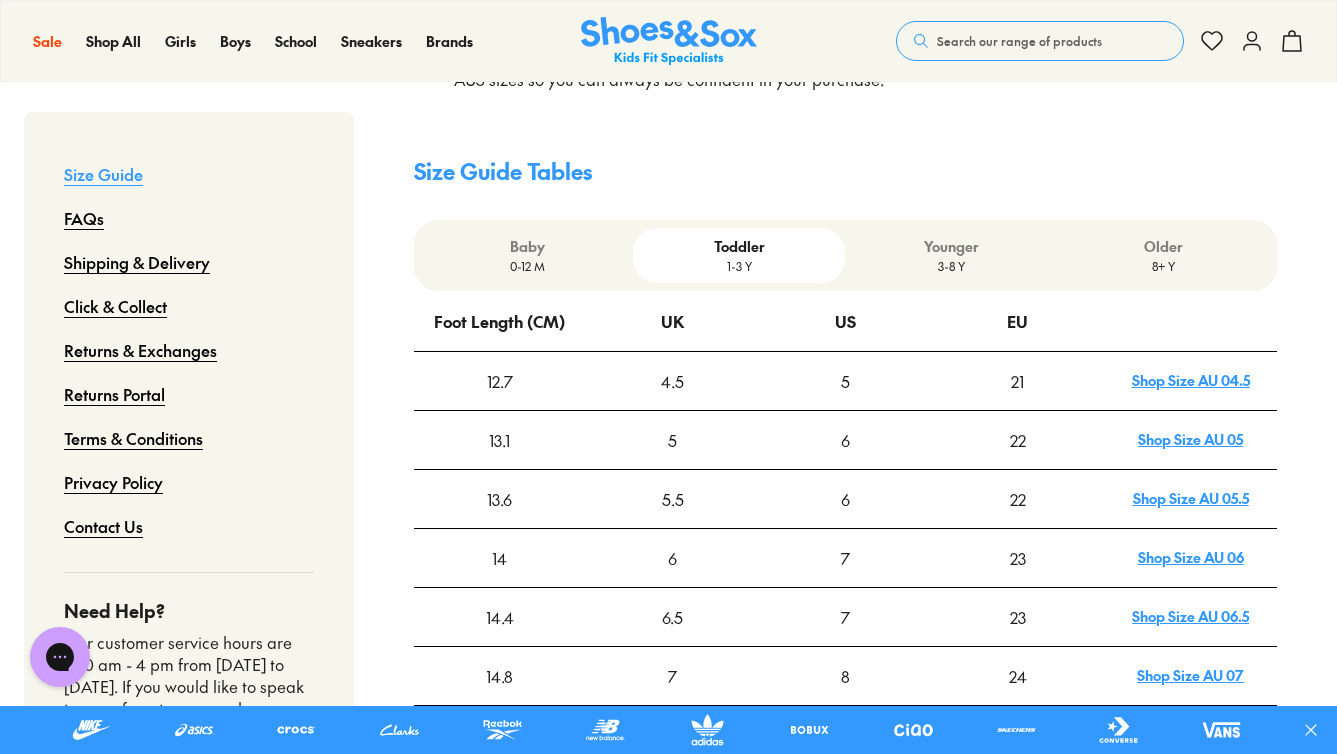 scroll, scrollTop: 0, scrollLeft: 0, axis: both 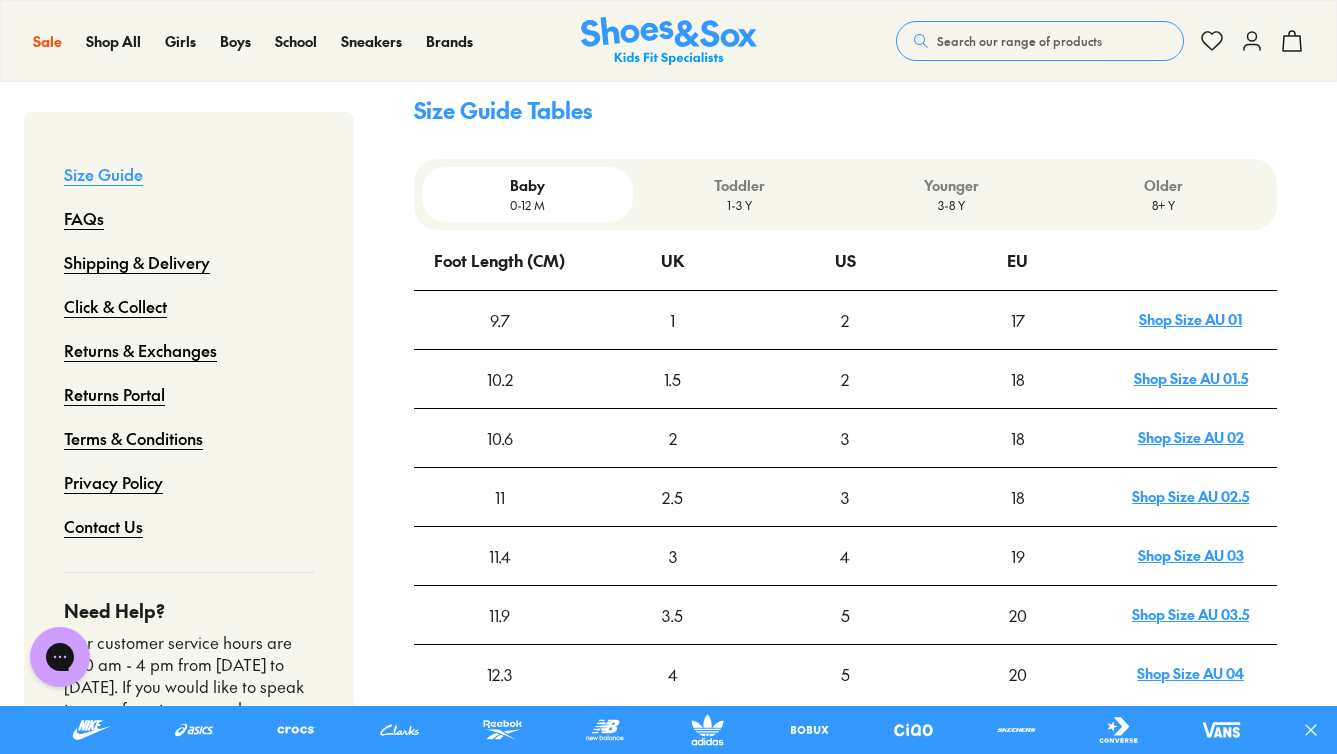 click on "Toddler" at bounding box center [739, 185] 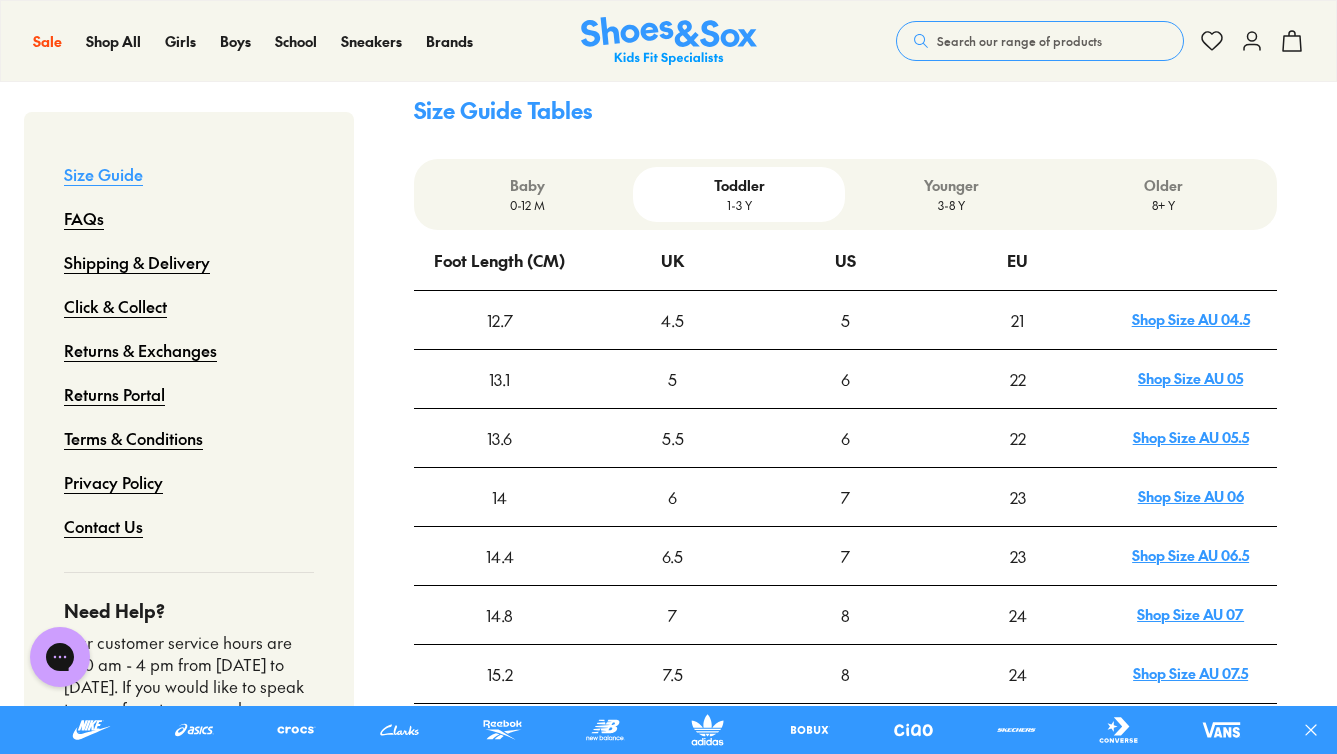 click on "Shop Size AU 05" at bounding box center [1190, 378] 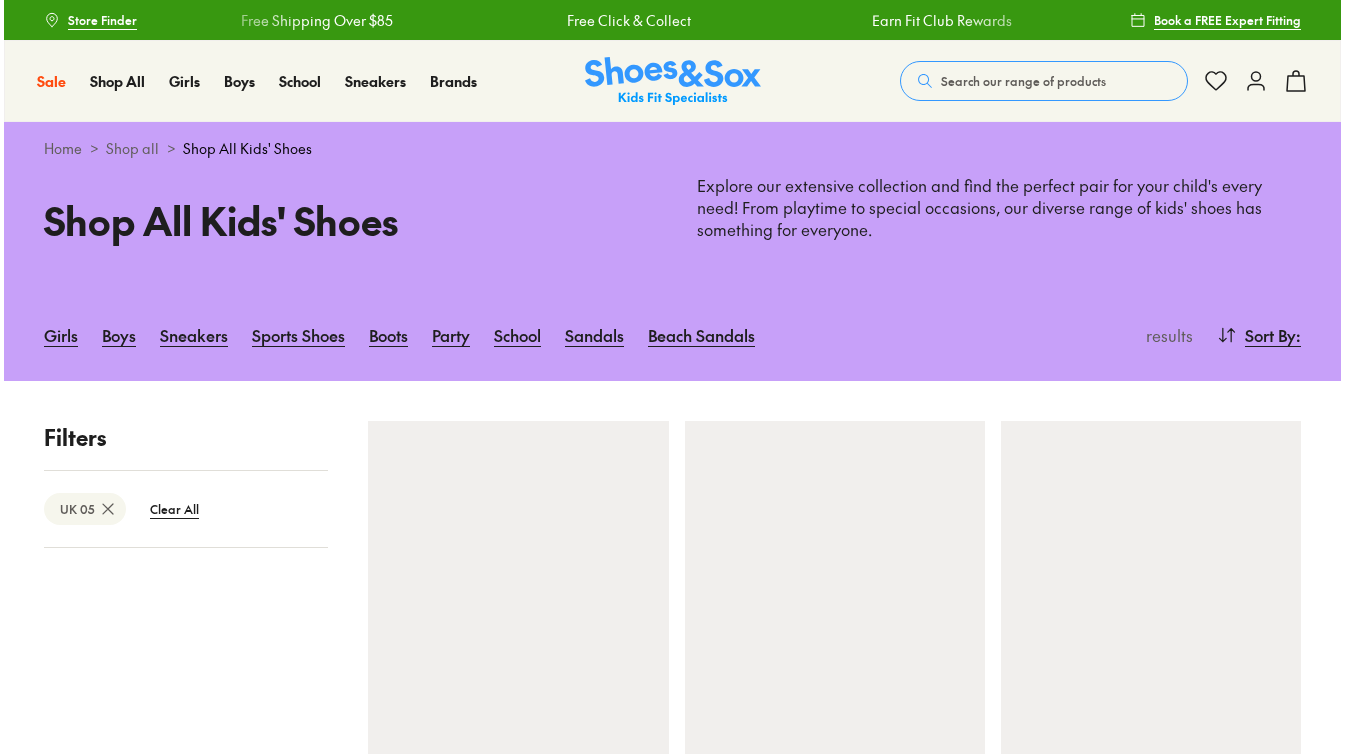scroll, scrollTop: 0, scrollLeft: 0, axis: both 